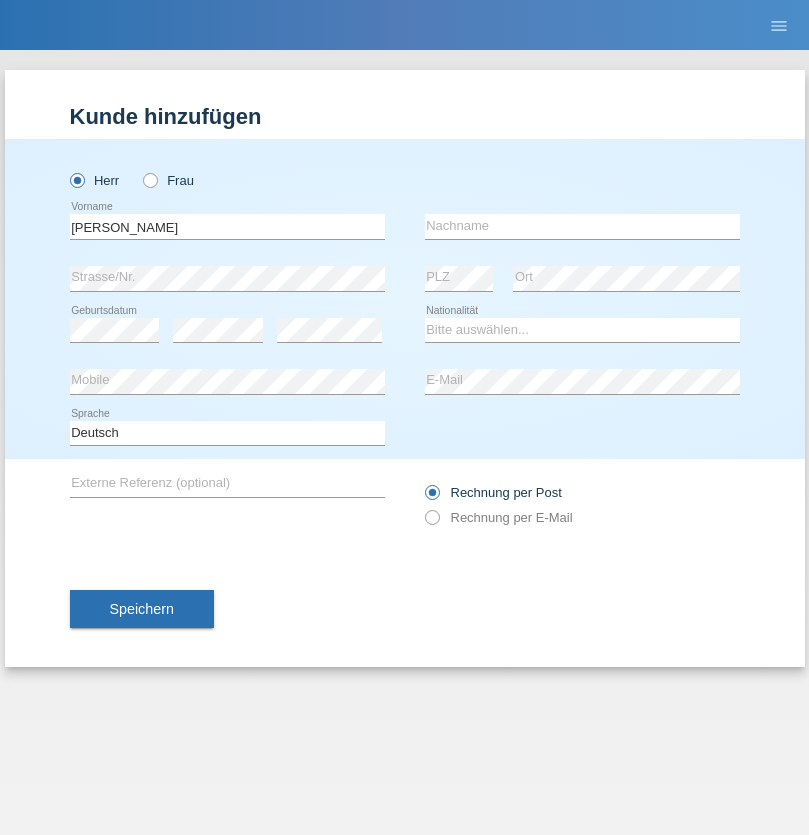 scroll, scrollTop: 0, scrollLeft: 0, axis: both 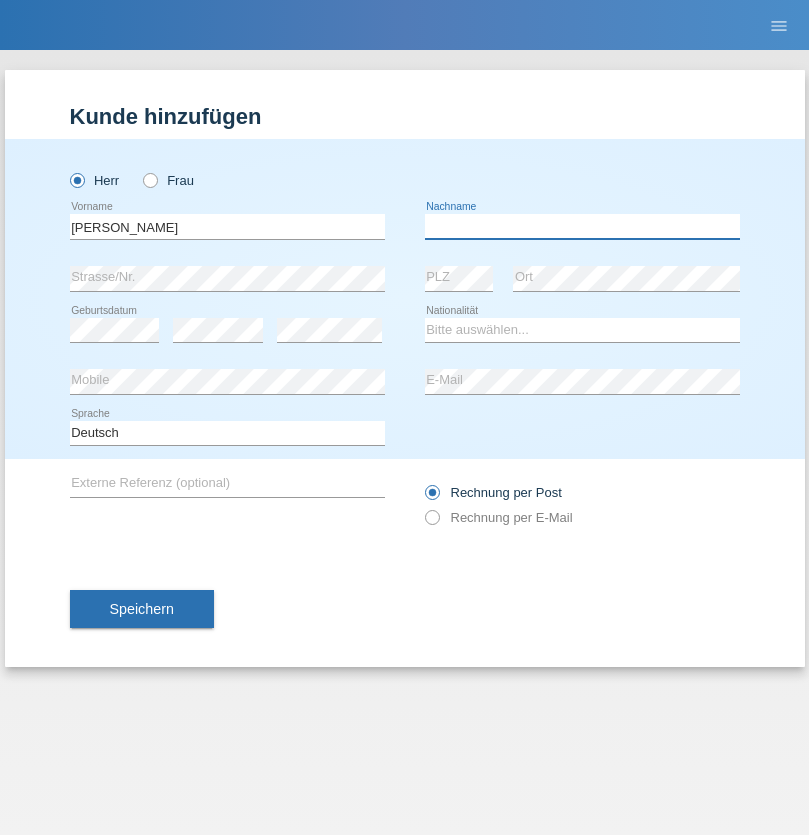 click at bounding box center [582, 226] 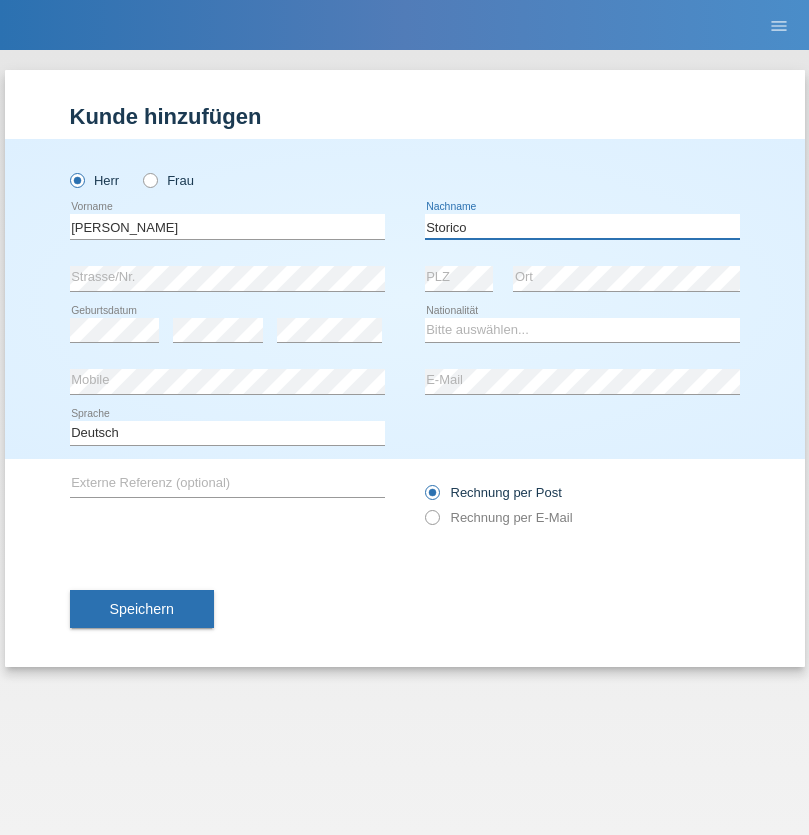 type on "Storico" 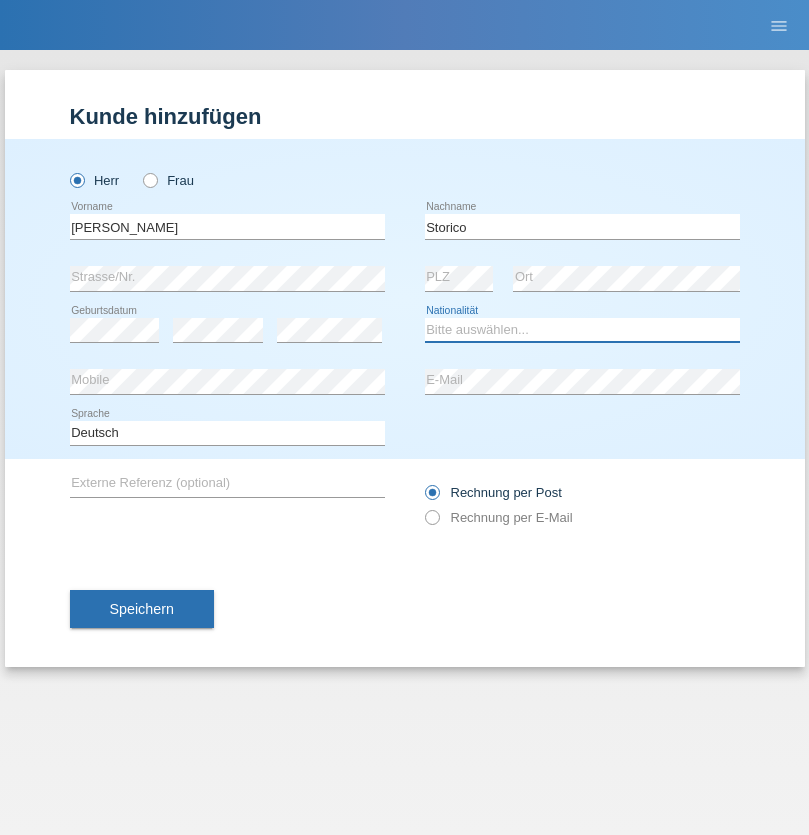 select on "IT" 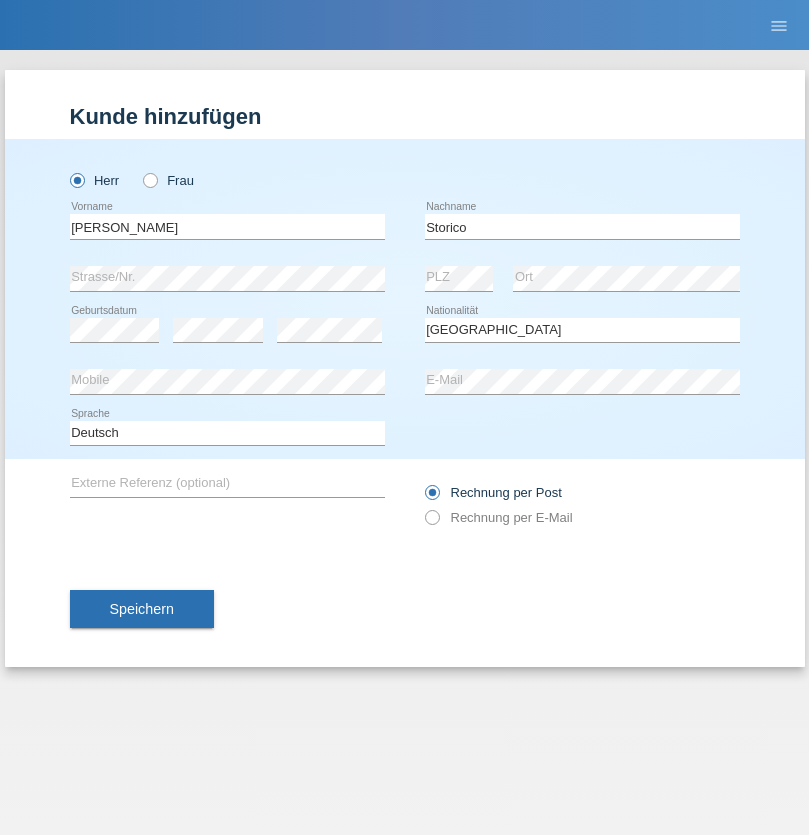select on "C" 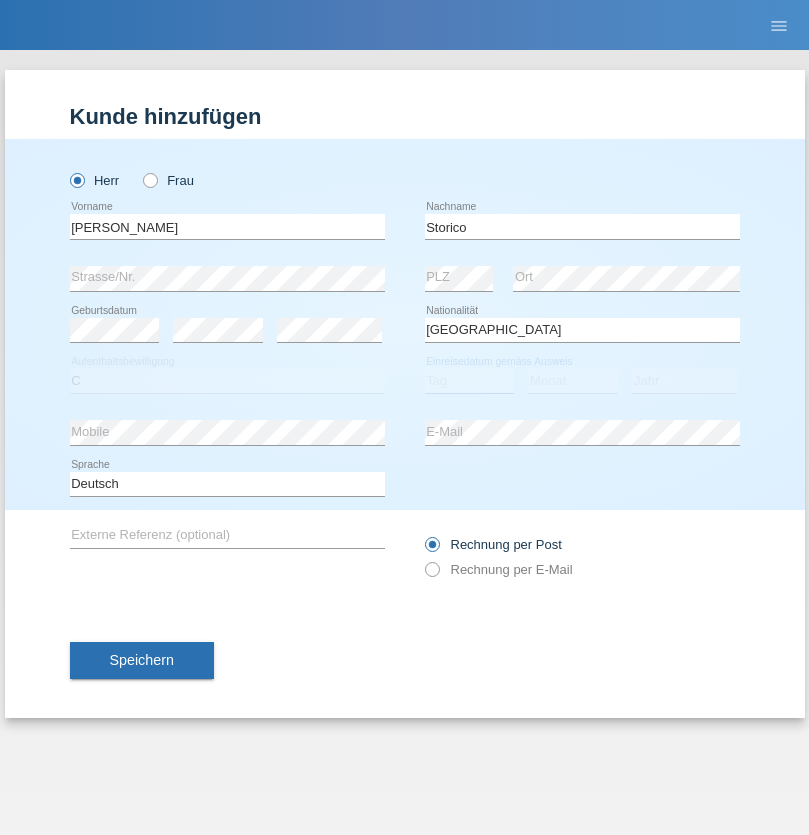 select on "19" 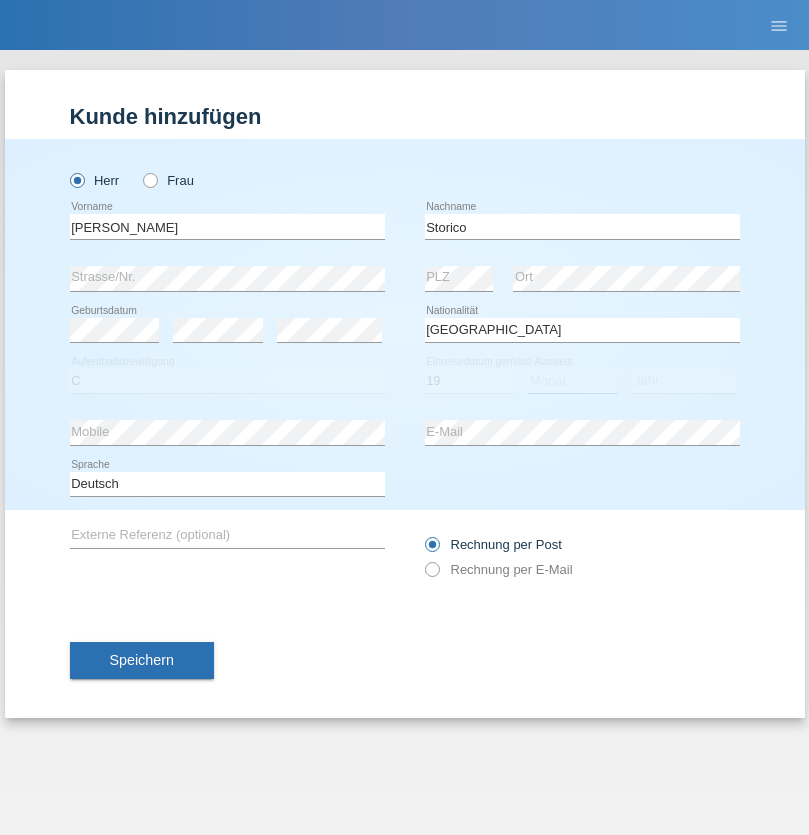 select on "07" 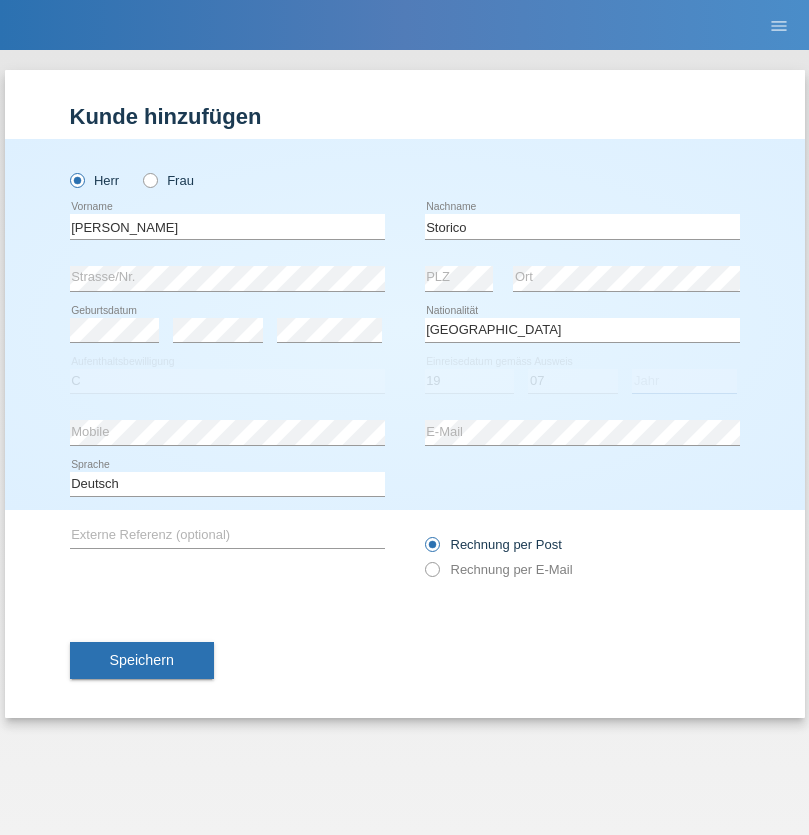select on "2021" 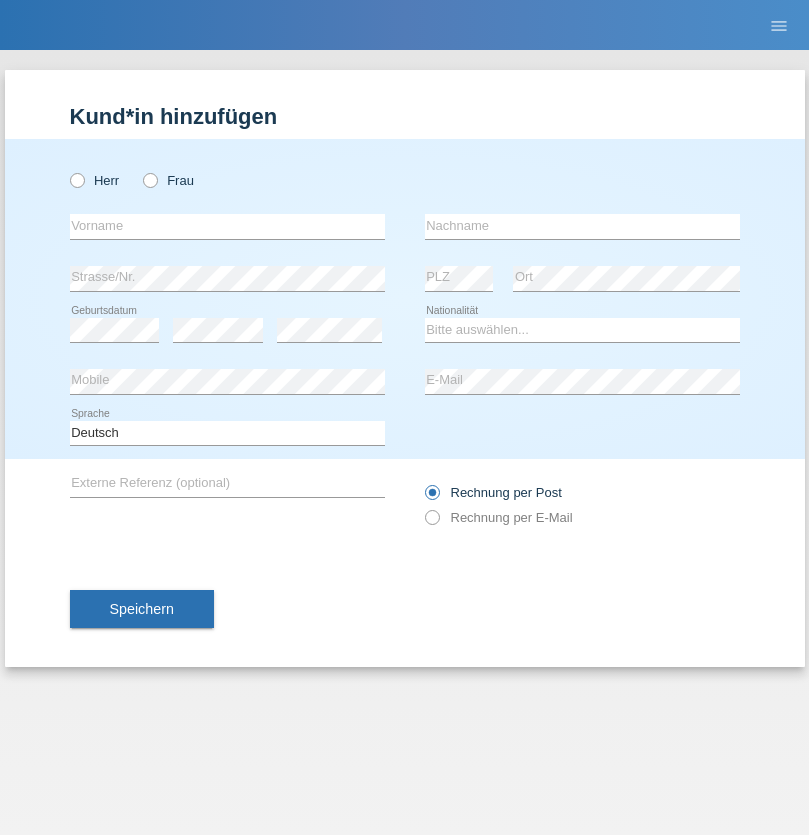 scroll, scrollTop: 0, scrollLeft: 0, axis: both 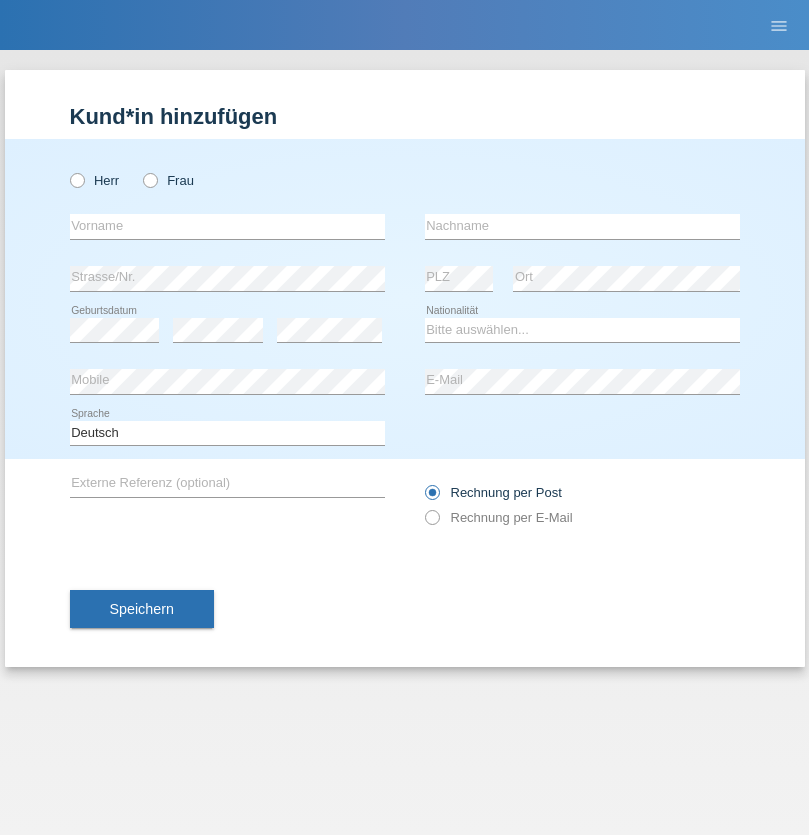 radio on "true" 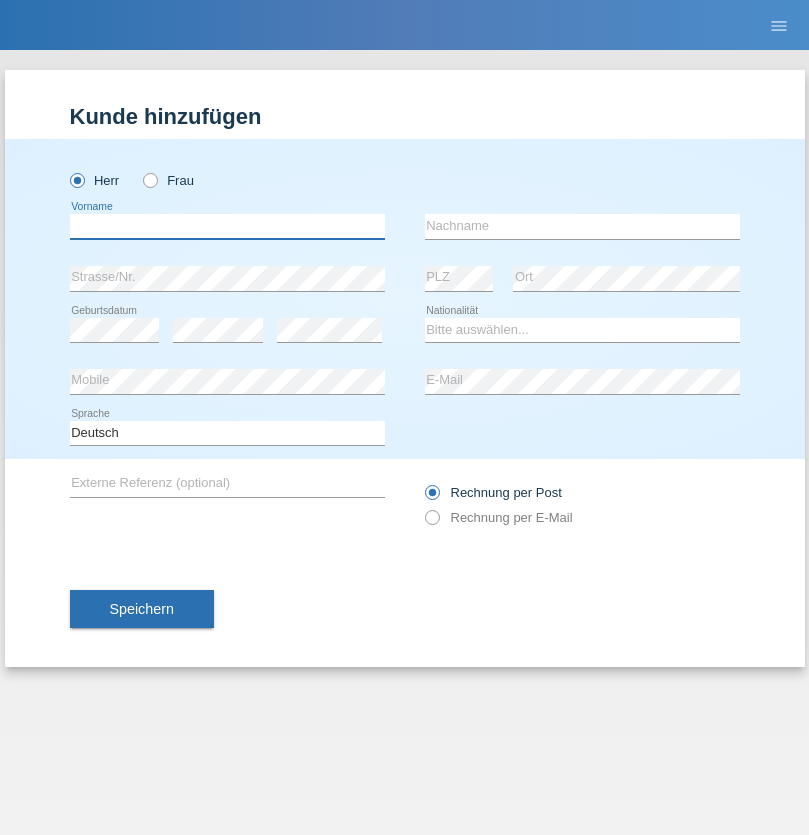 click at bounding box center (227, 226) 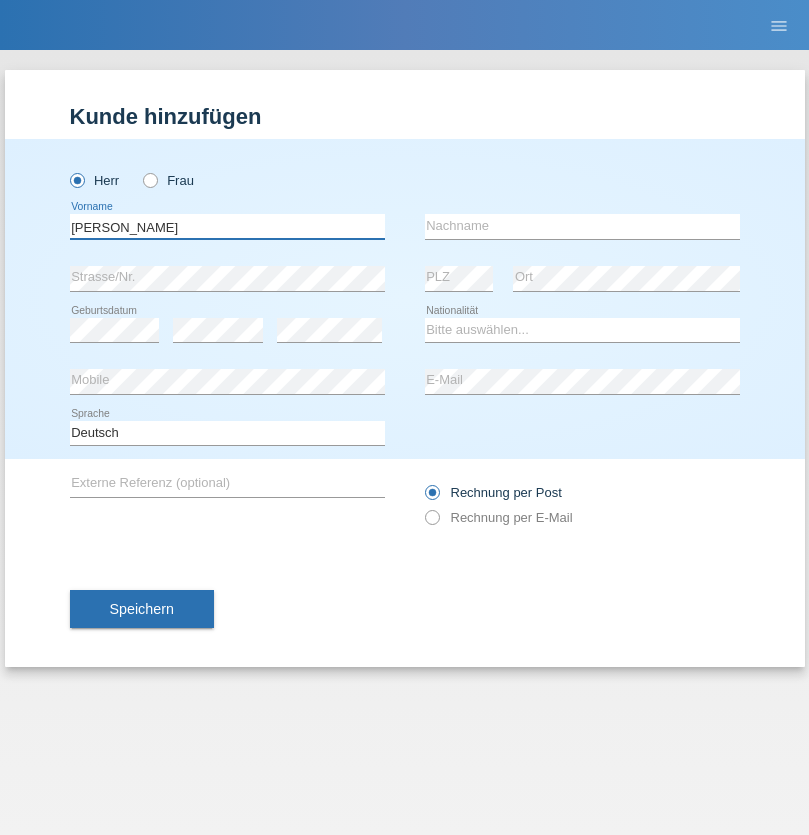 type on "Sven" 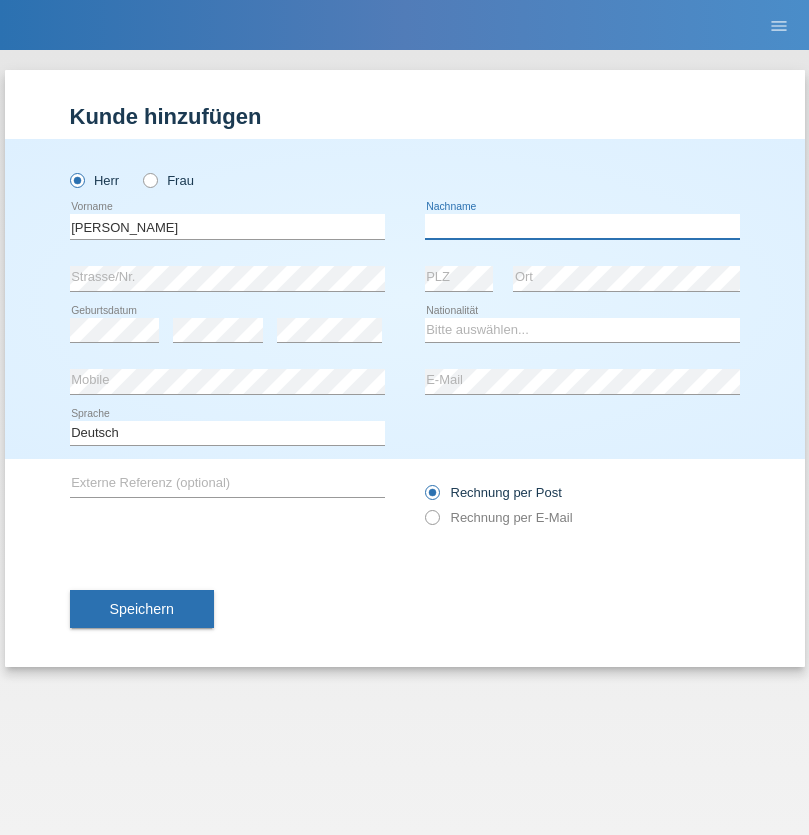 click at bounding box center (582, 226) 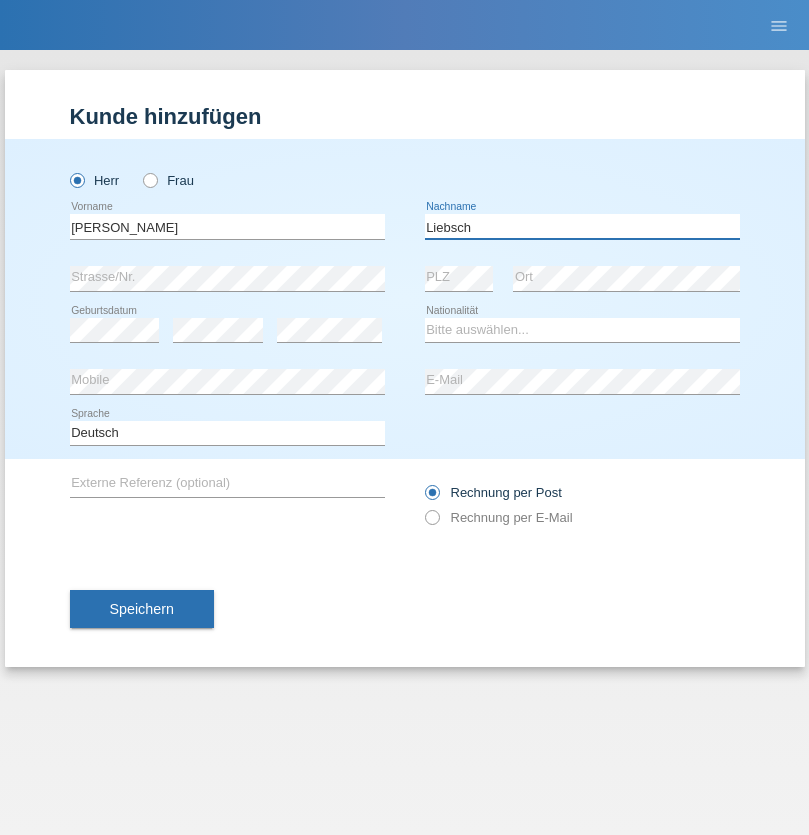 type on "Liebsch" 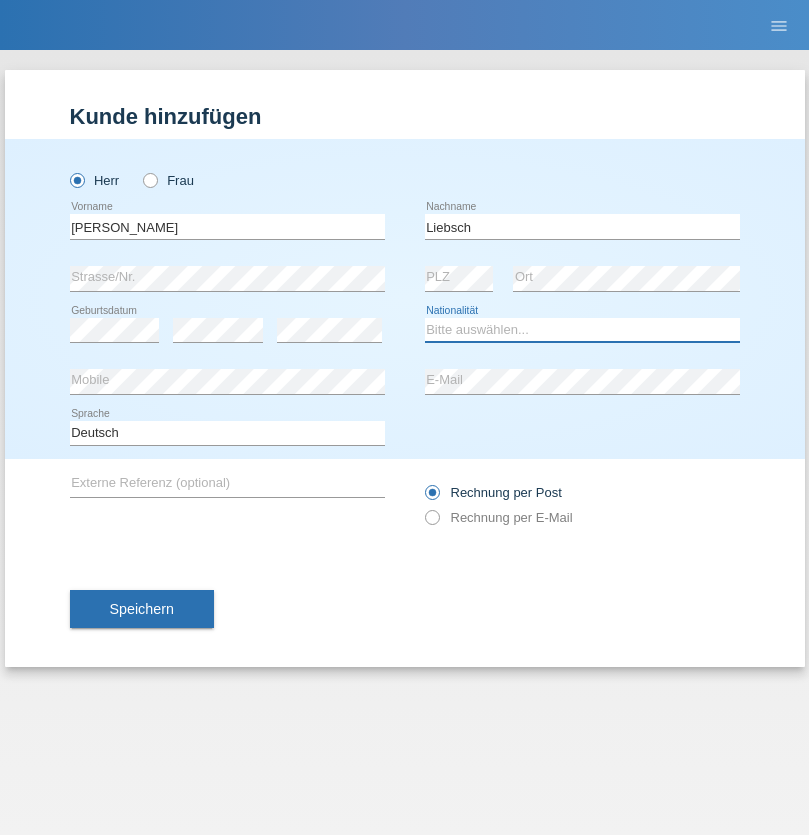 select on "DE" 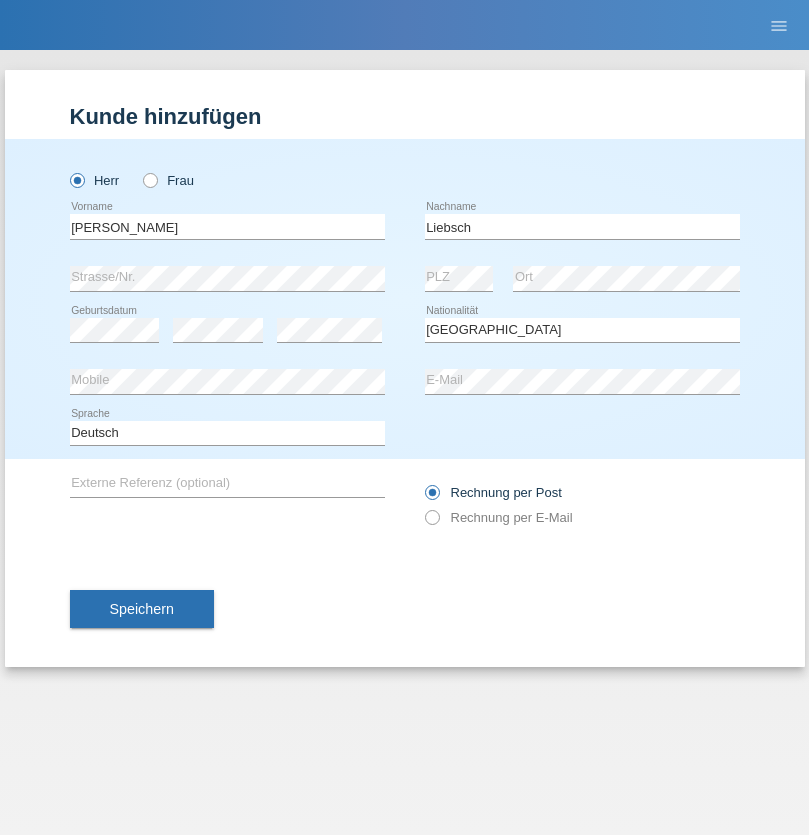 select on "C" 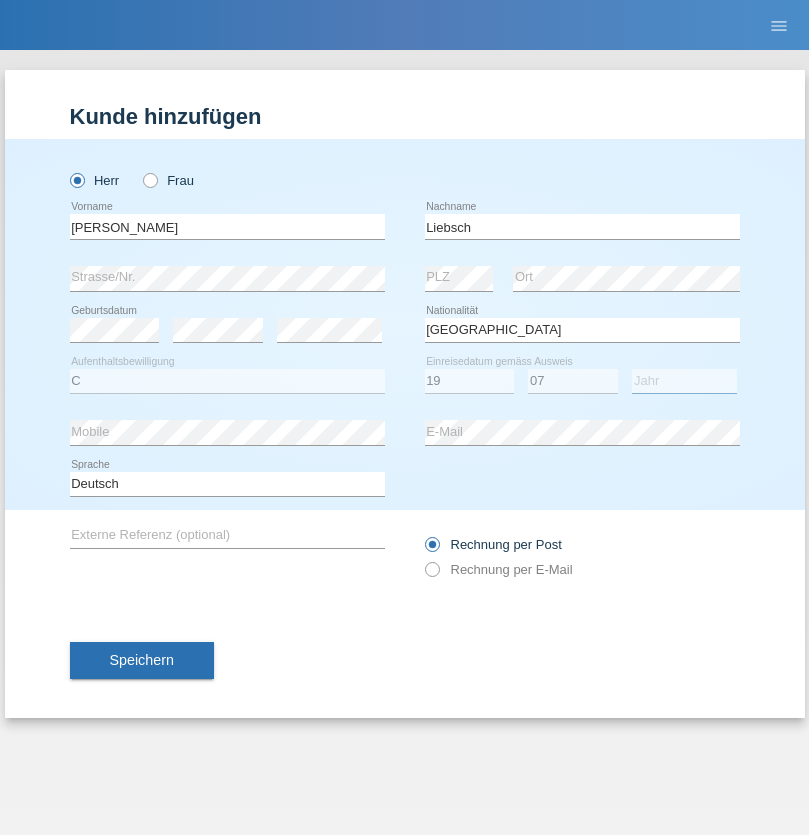 select on "2021" 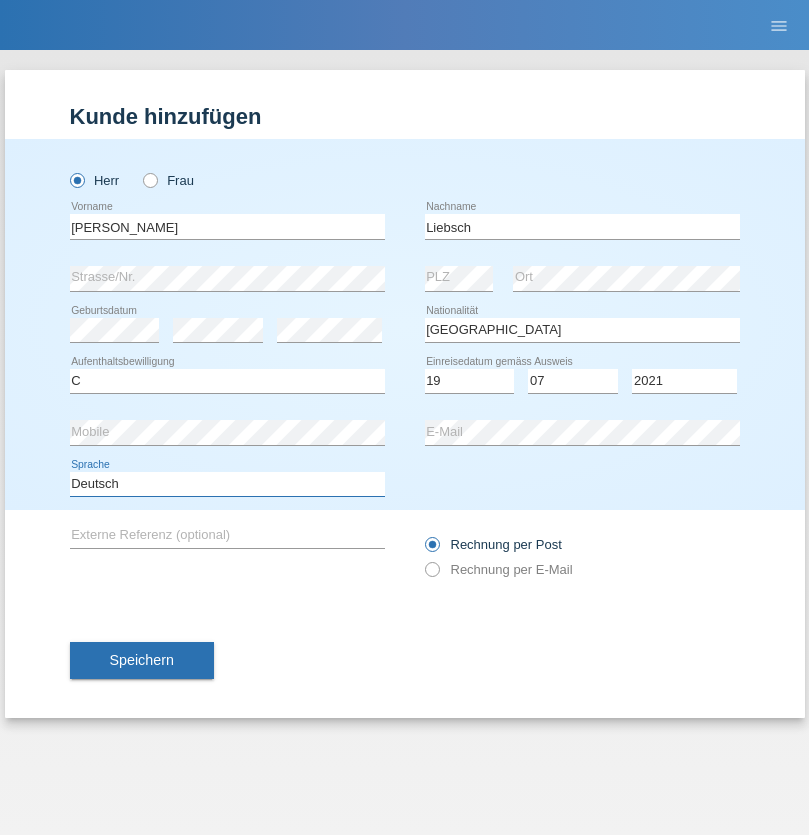 select on "en" 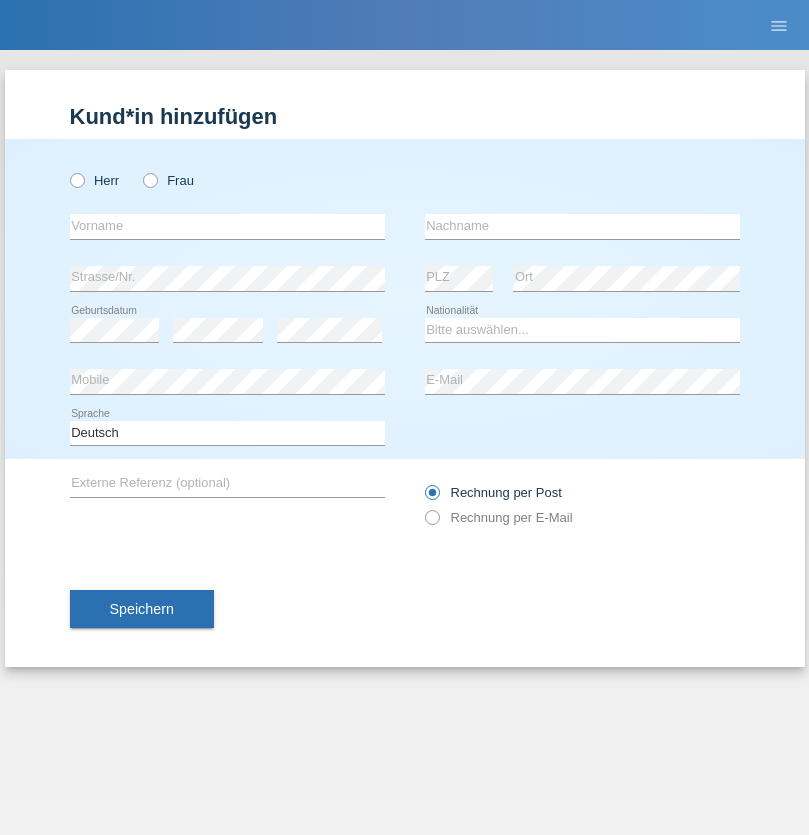 scroll, scrollTop: 0, scrollLeft: 0, axis: both 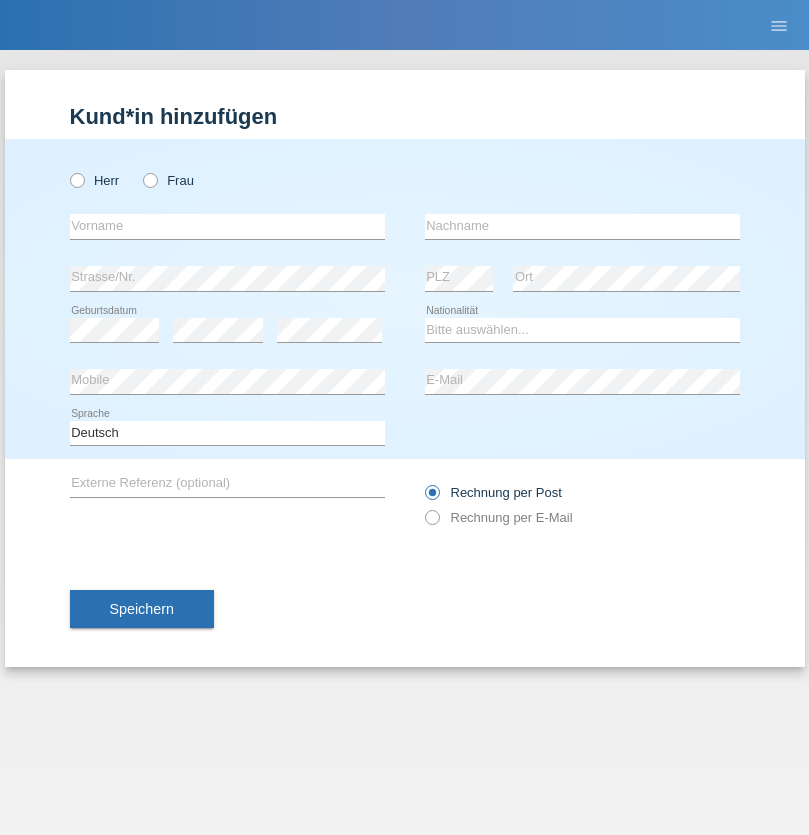 radio on "true" 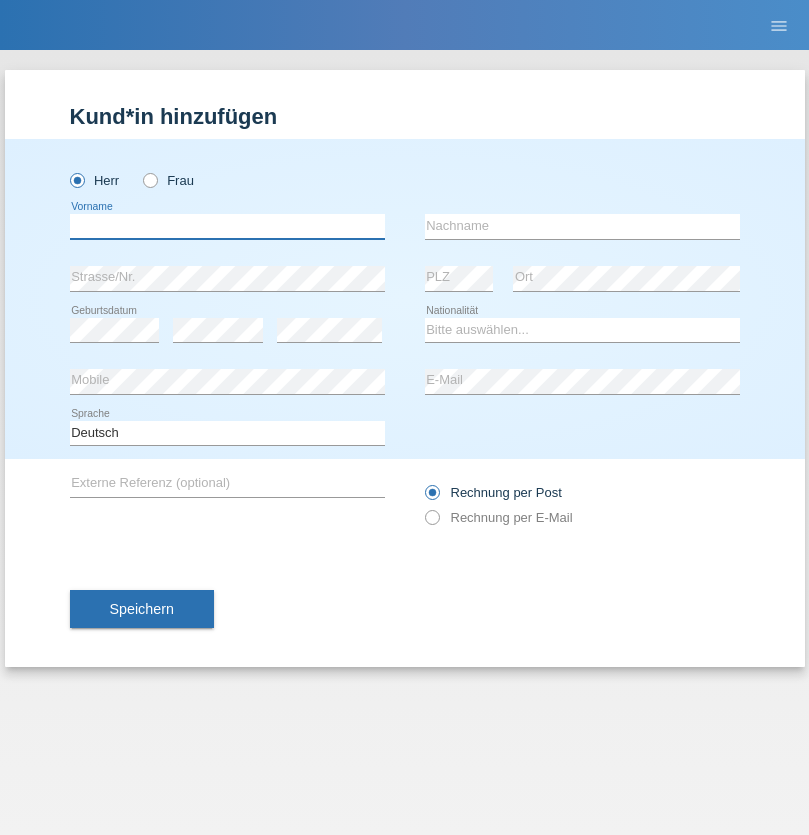 click at bounding box center (227, 226) 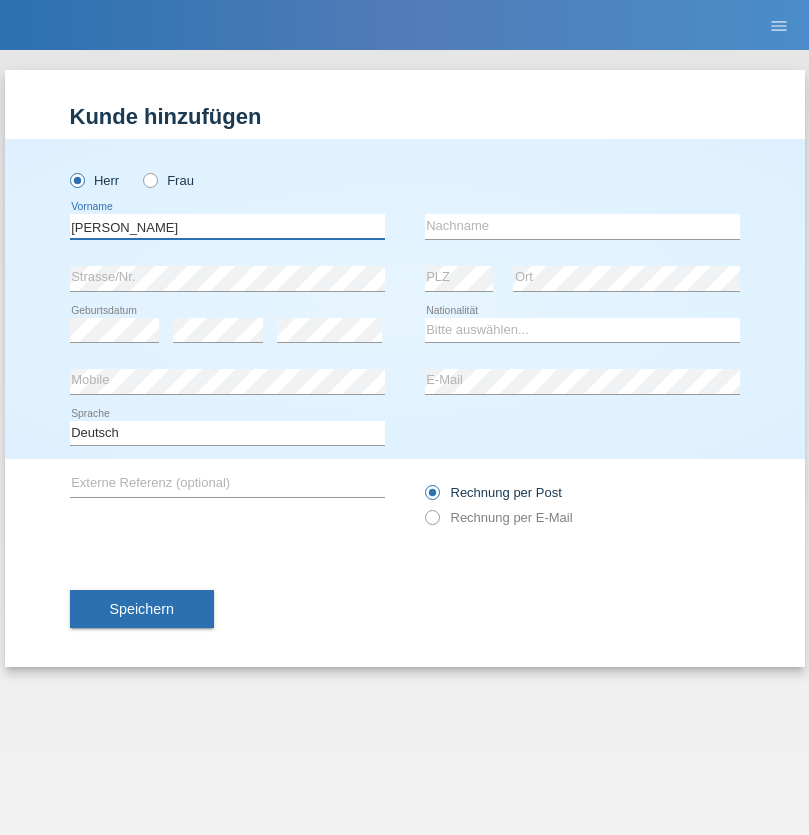 type on "[PERSON_NAME]" 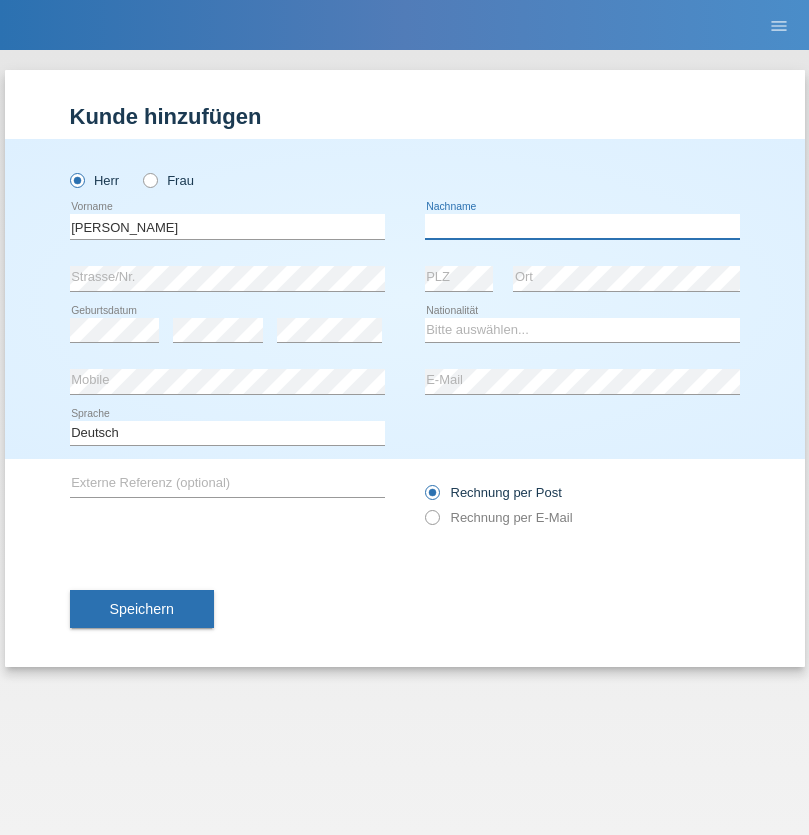 click at bounding box center [582, 226] 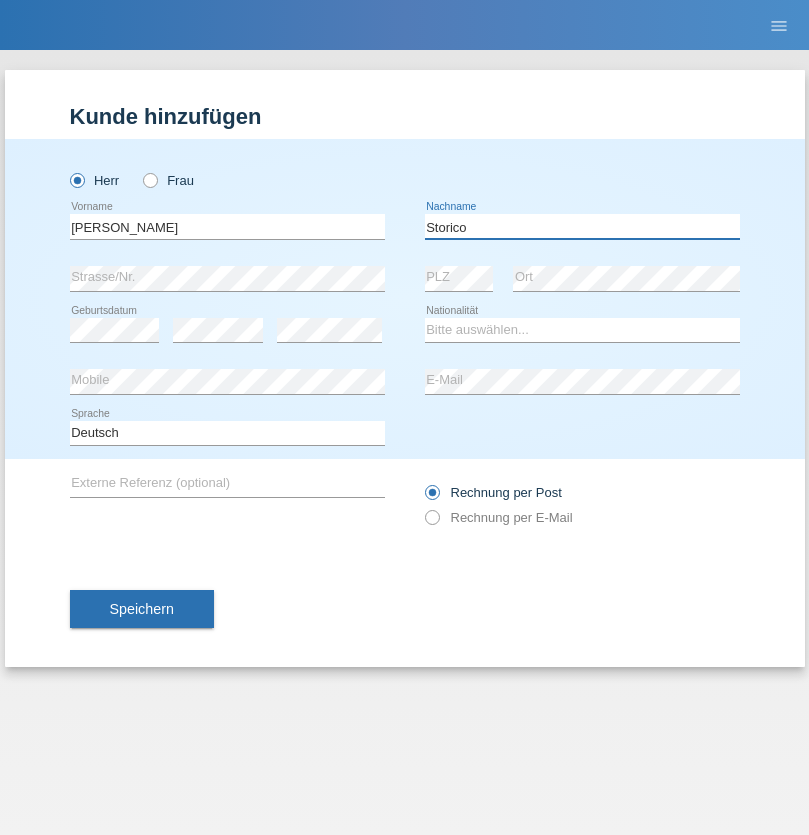 type on "Storico" 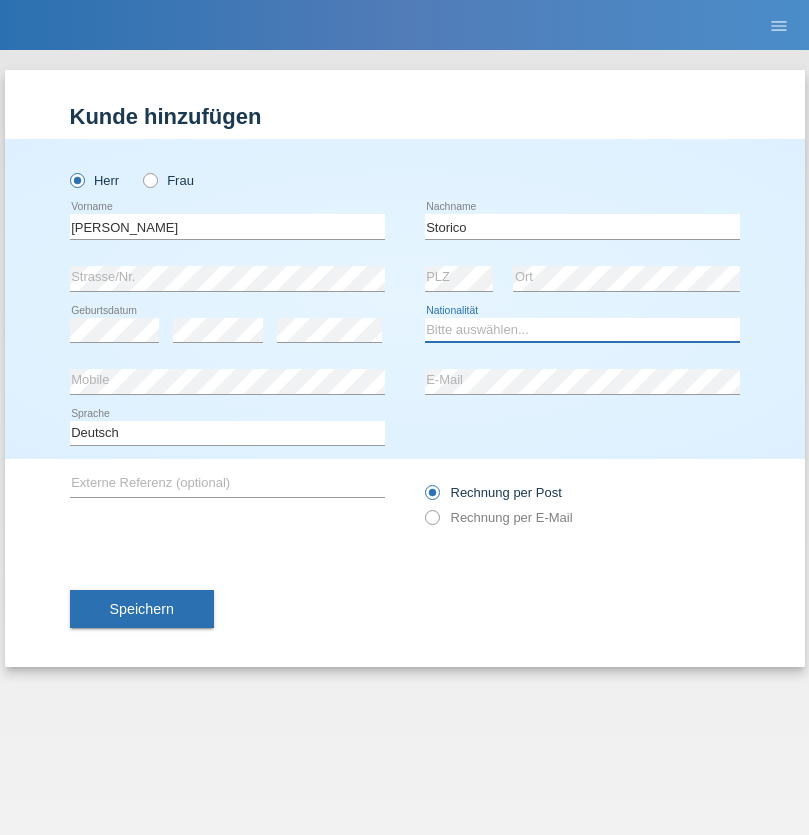 select on "IT" 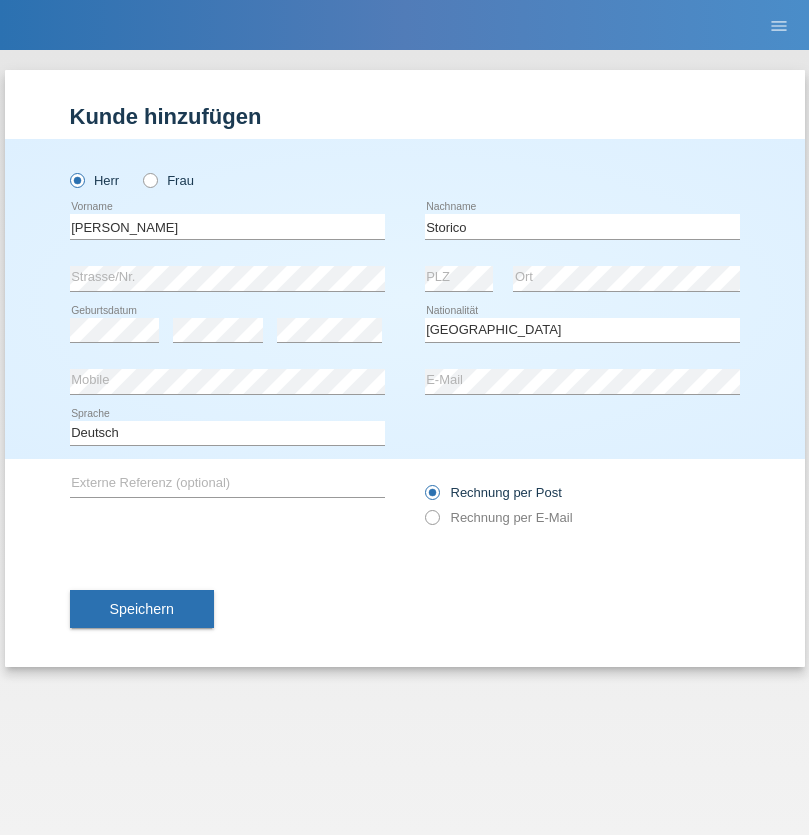 select on "C" 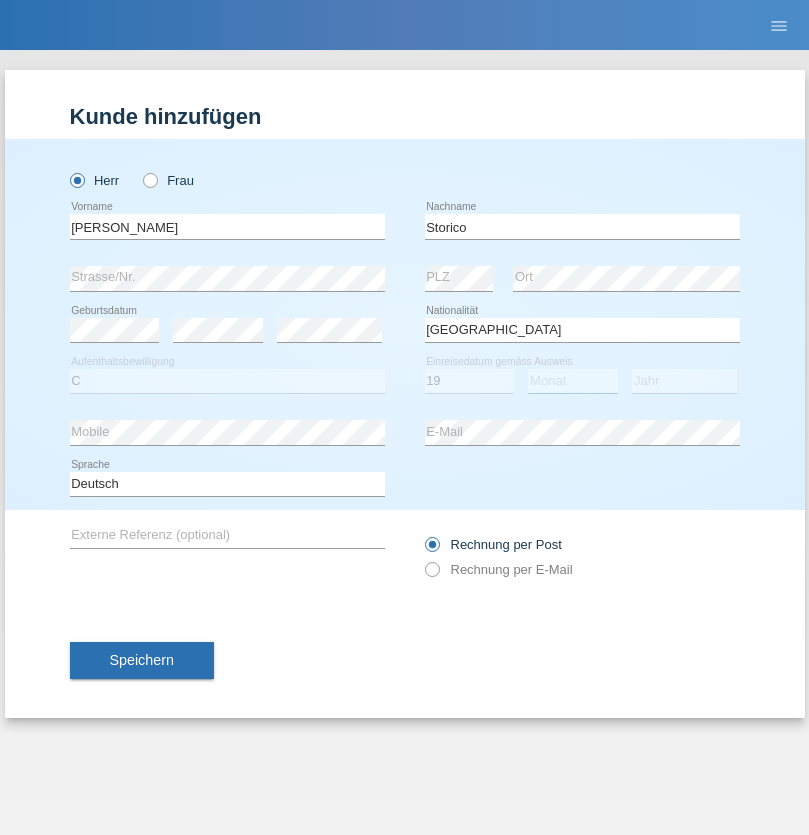 select on "07" 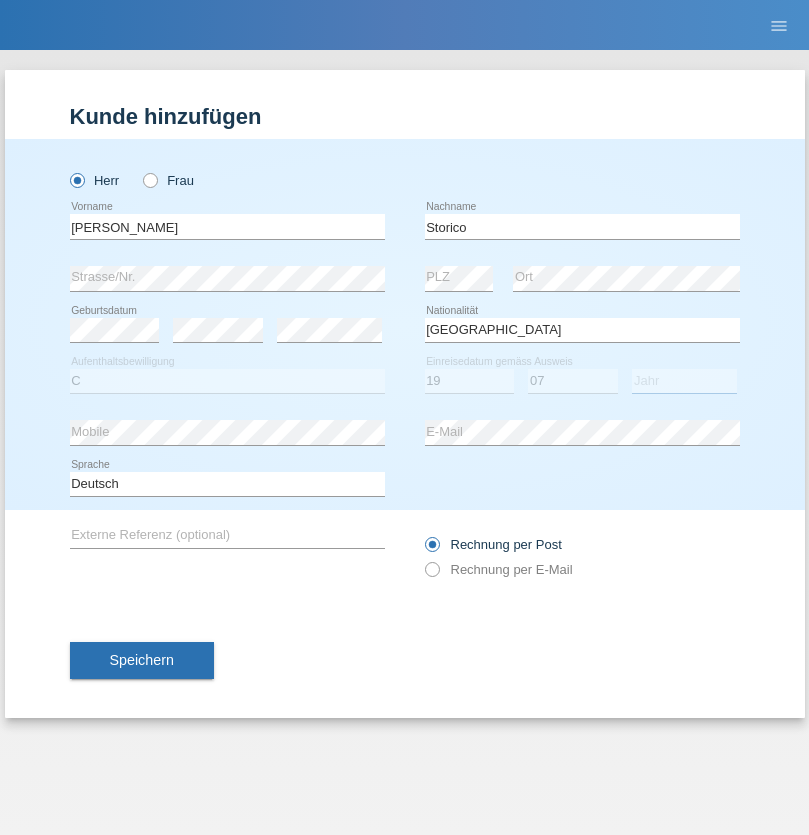 select on "2021" 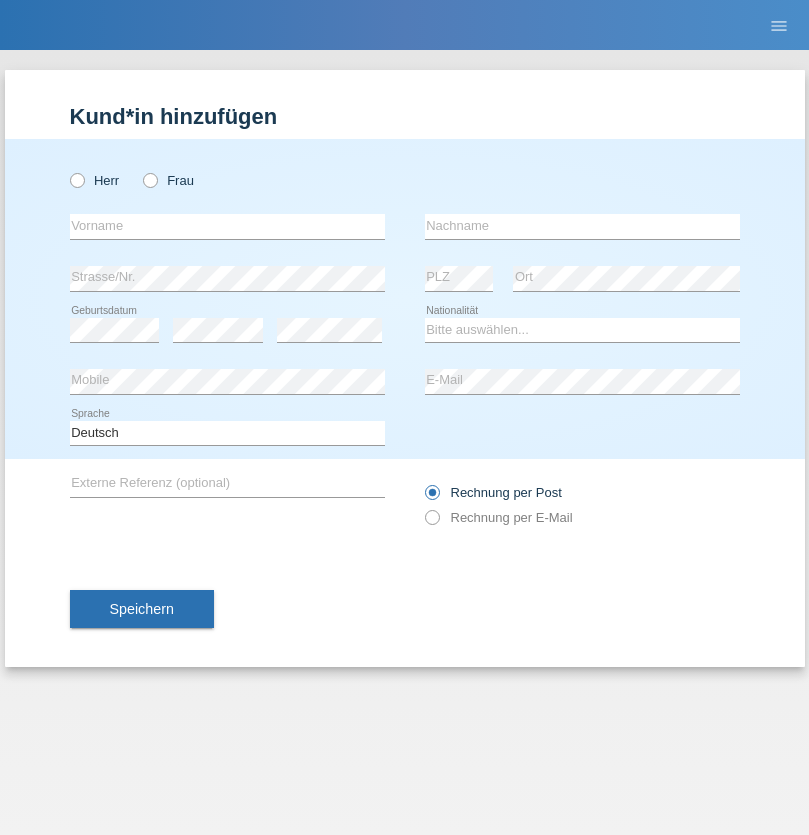scroll, scrollTop: 0, scrollLeft: 0, axis: both 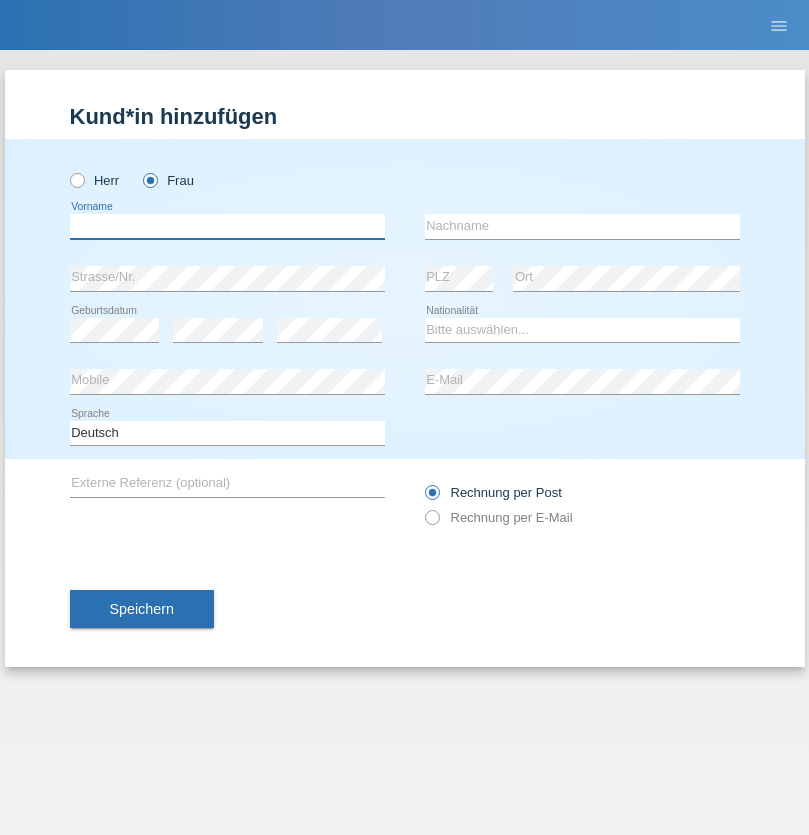 click at bounding box center [227, 226] 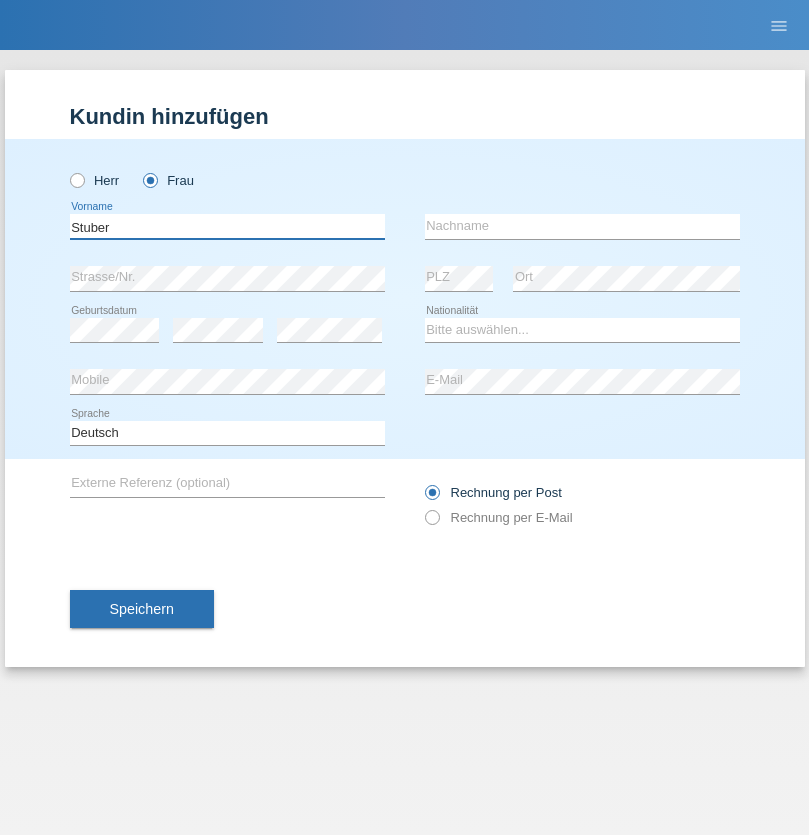 type on "Stuber" 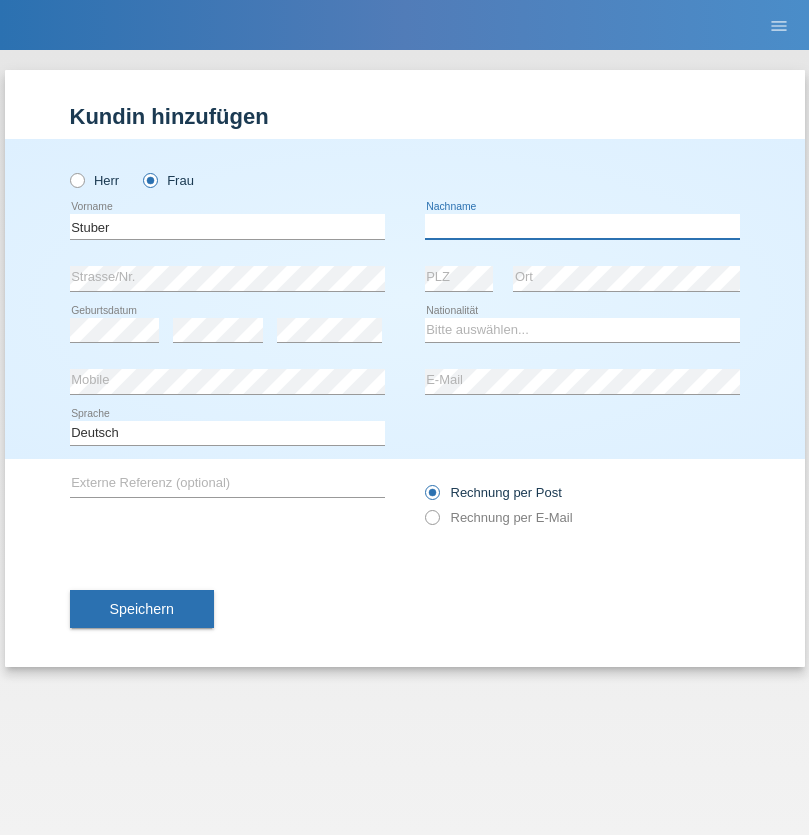 click at bounding box center [582, 226] 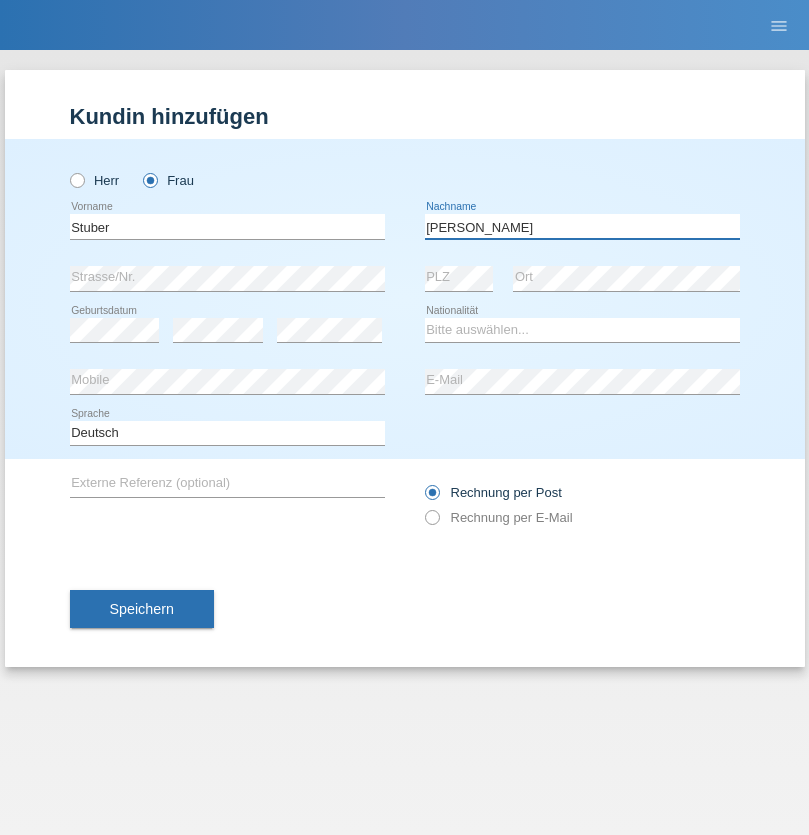 type on "Corinne" 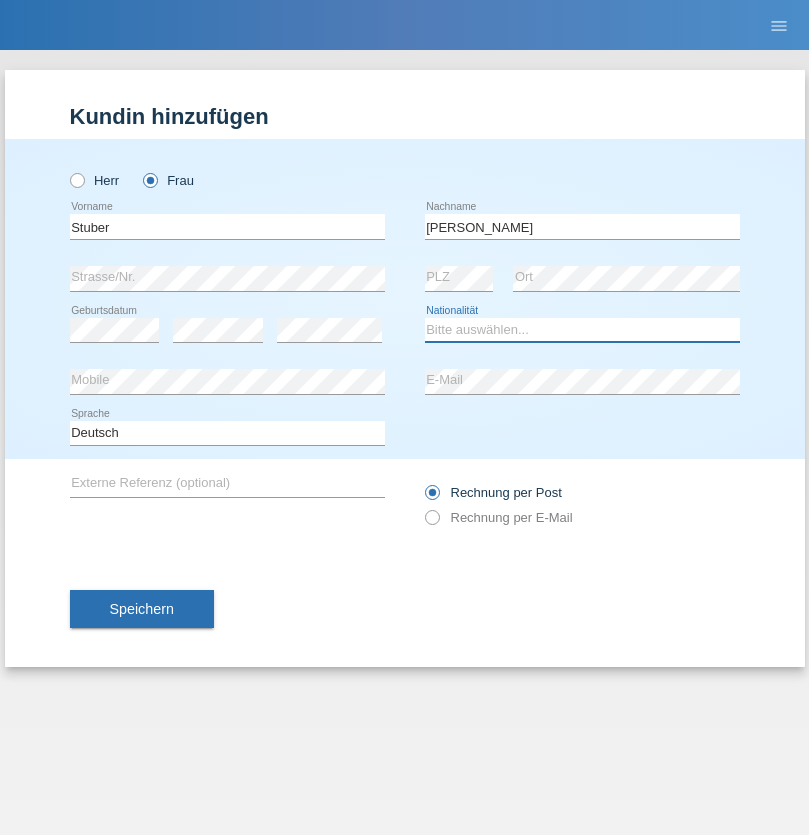 select on "CH" 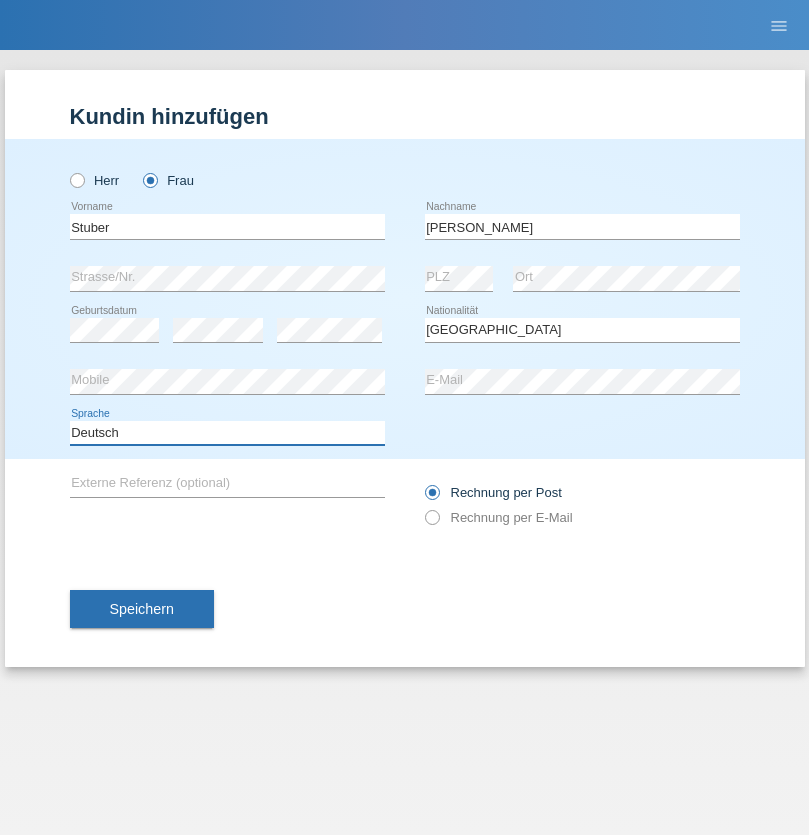 select on "en" 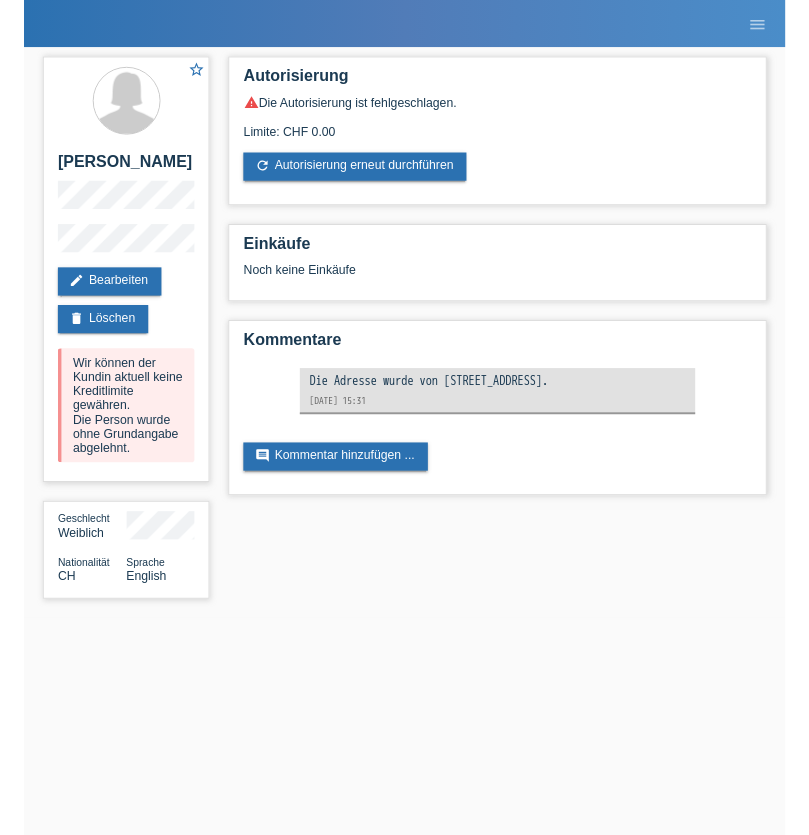 scroll, scrollTop: 0, scrollLeft: 0, axis: both 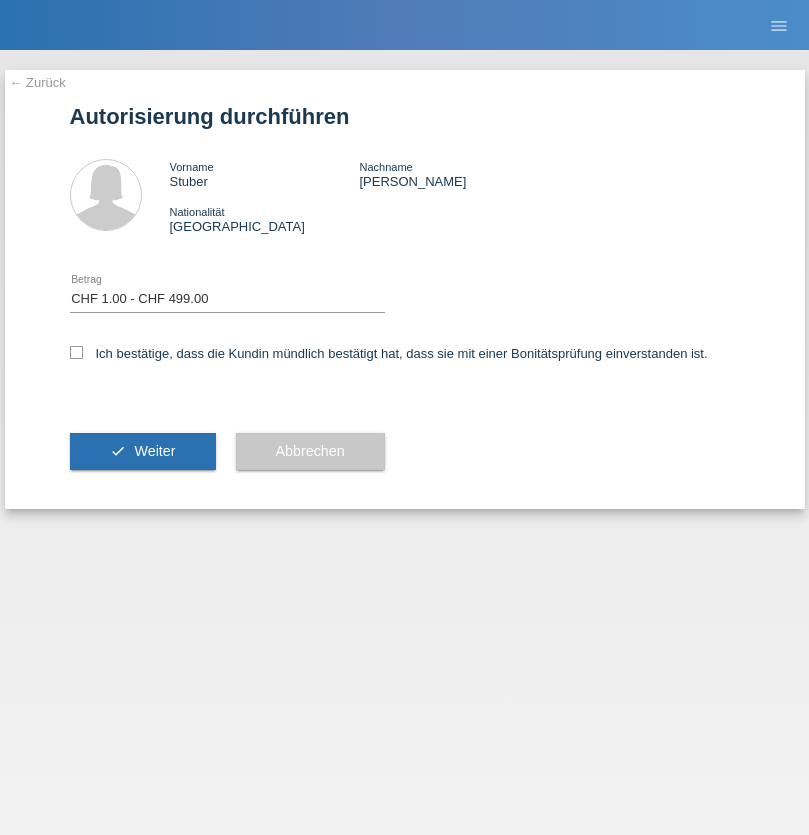 select on "1" 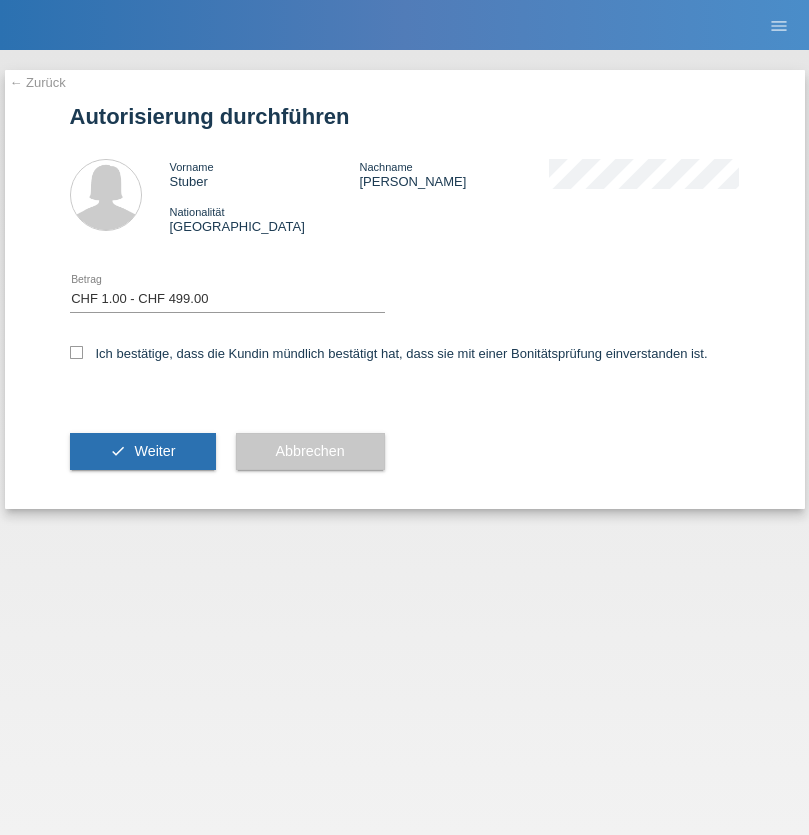 checkbox on "true" 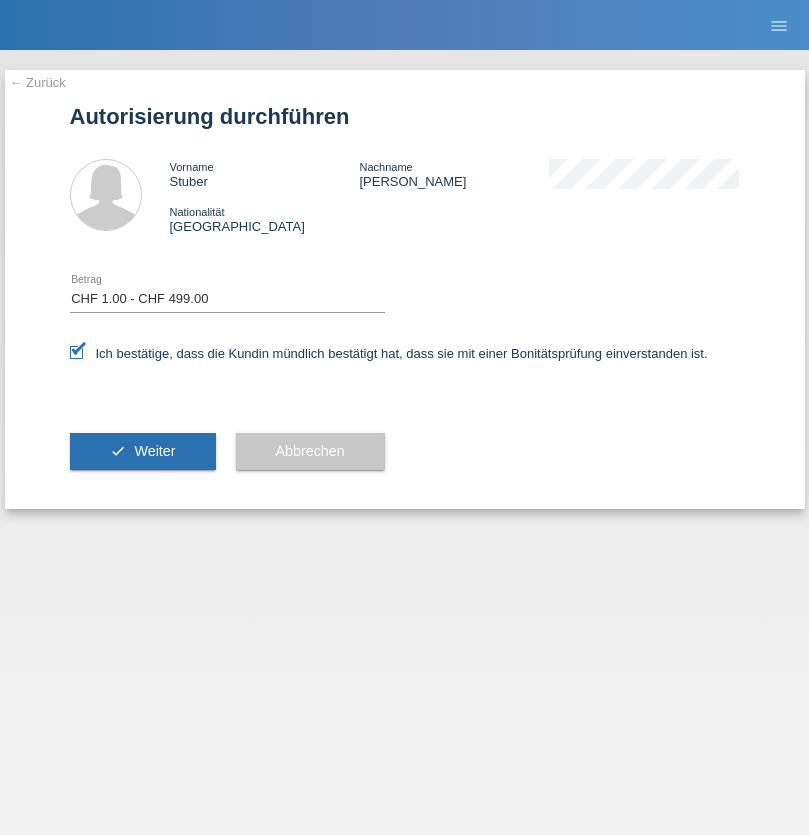 scroll, scrollTop: 0, scrollLeft: 0, axis: both 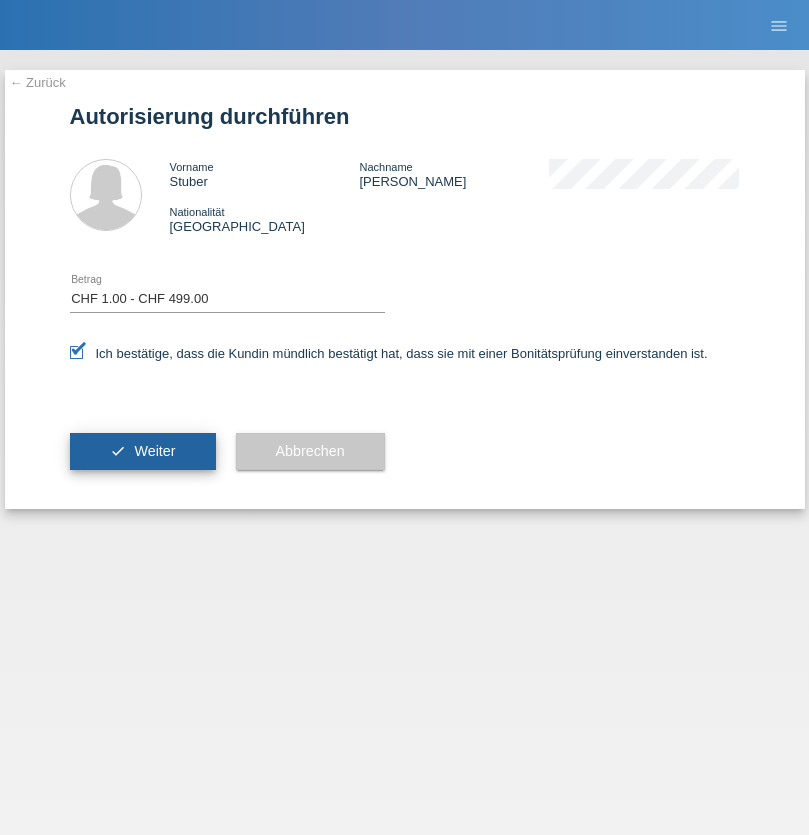 click on "Weiter" at bounding box center (154, 451) 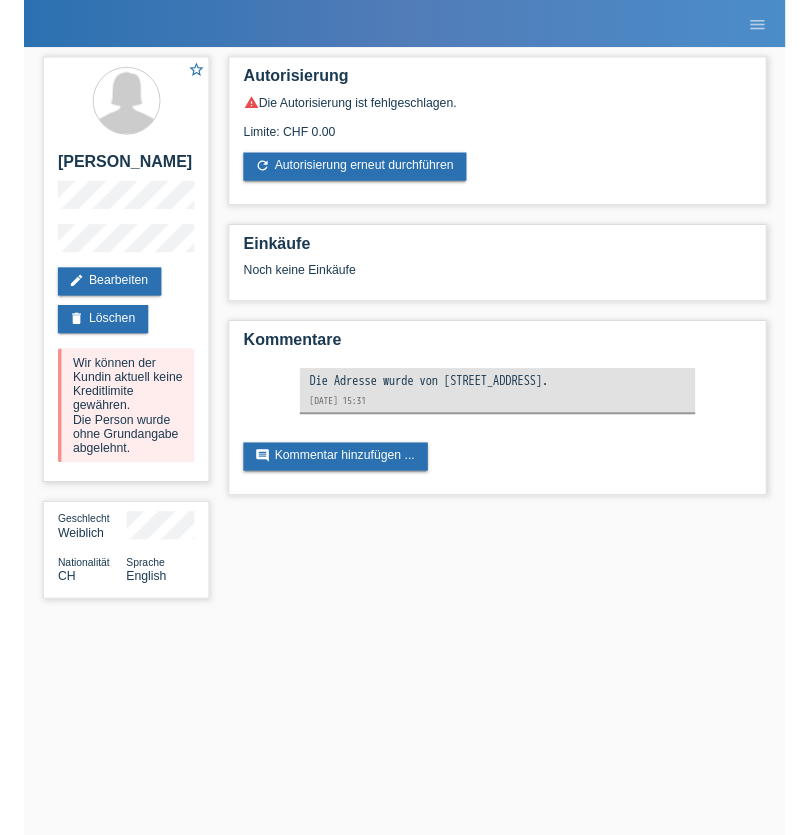 scroll, scrollTop: 0, scrollLeft: 0, axis: both 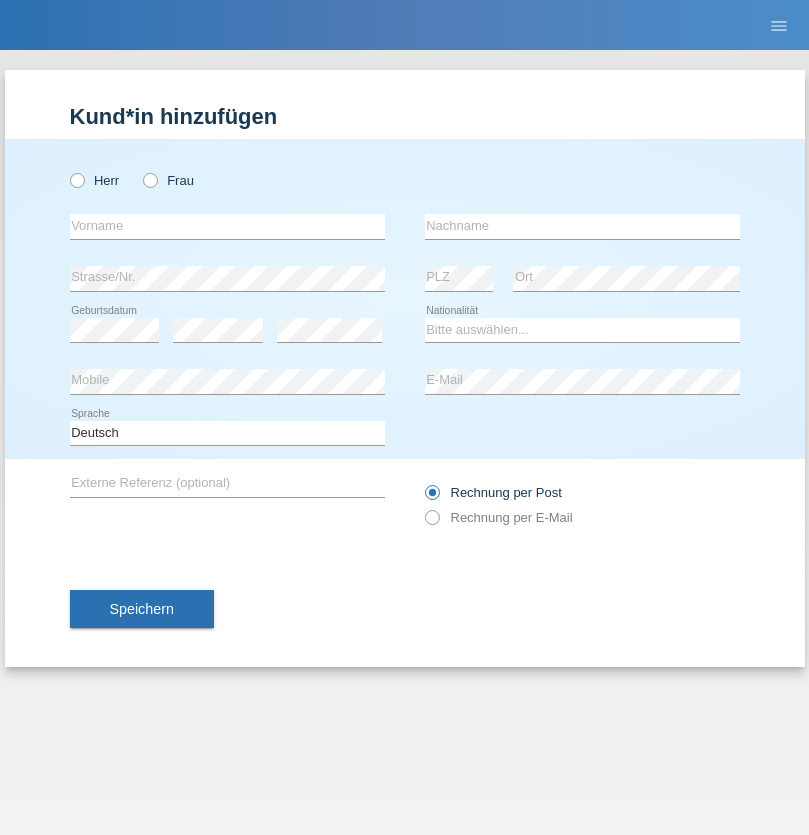 radio on "true" 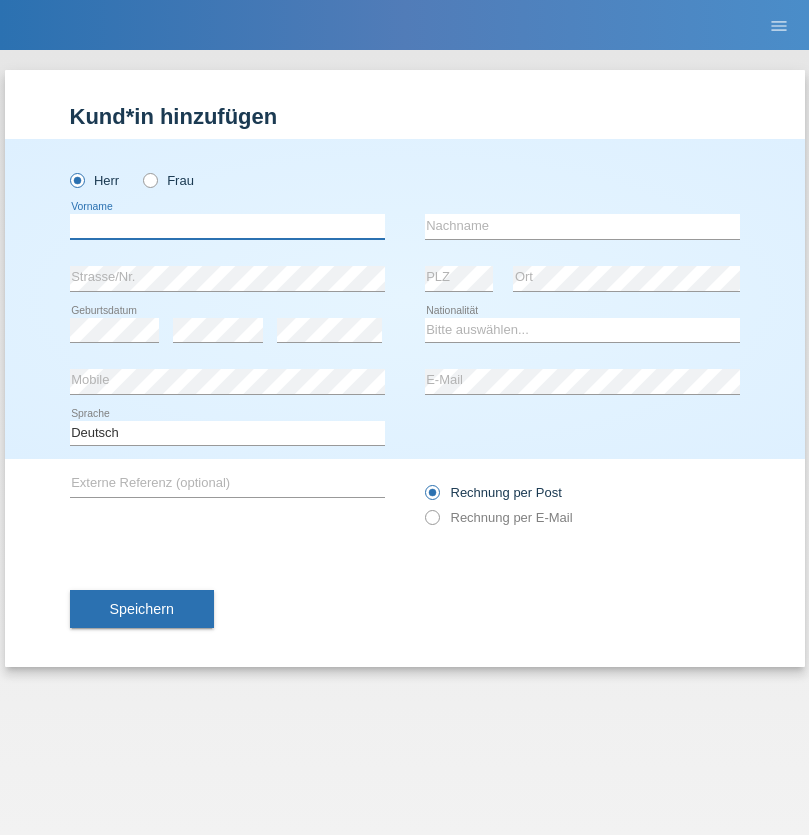 click at bounding box center [227, 226] 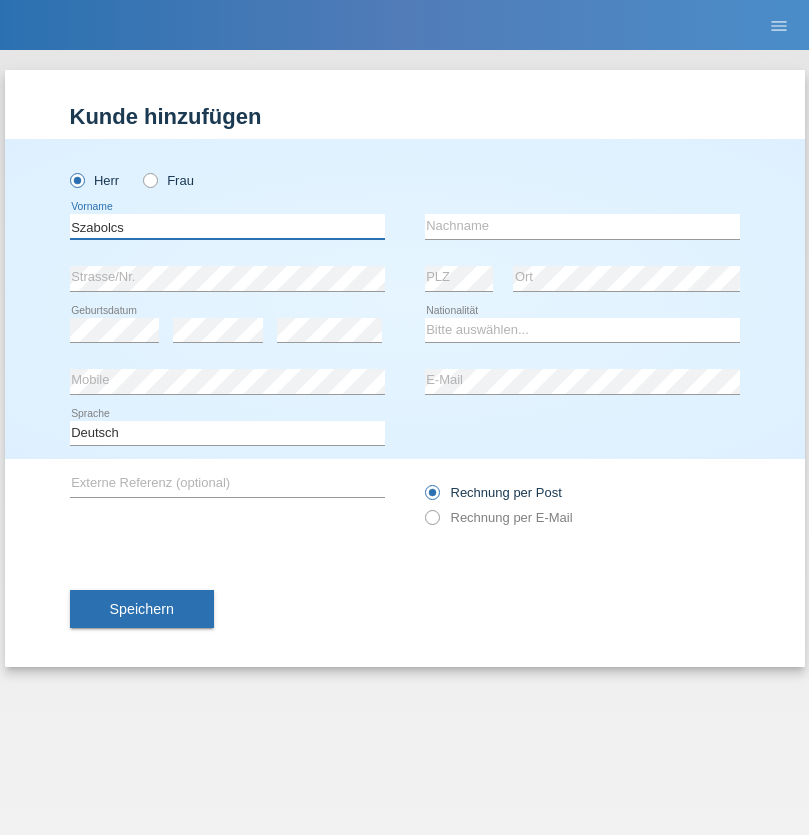 type on "Szabolcs" 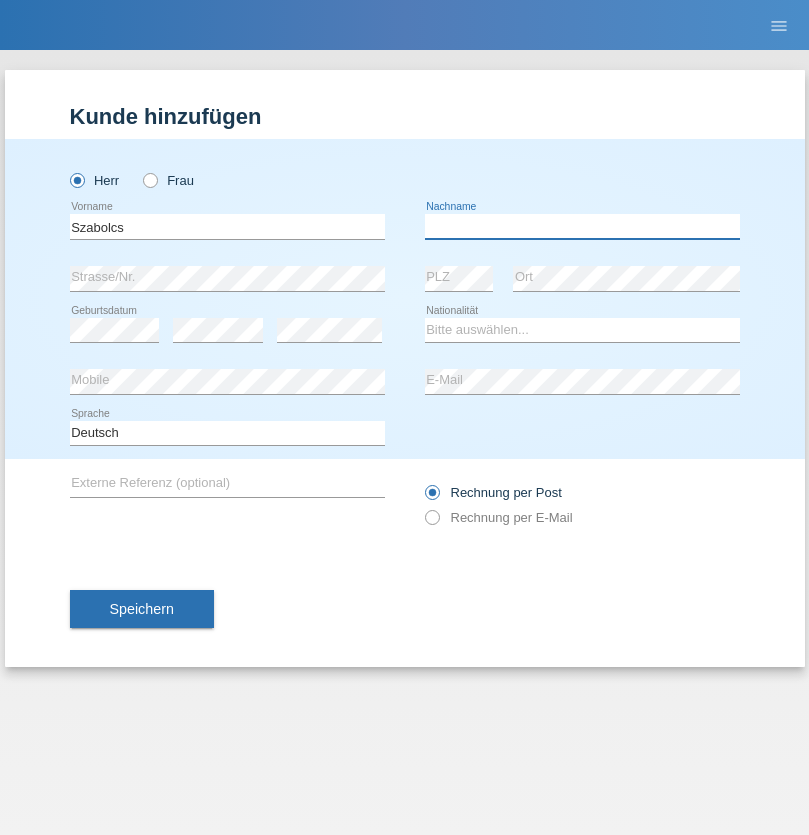 click at bounding box center [582, 226] 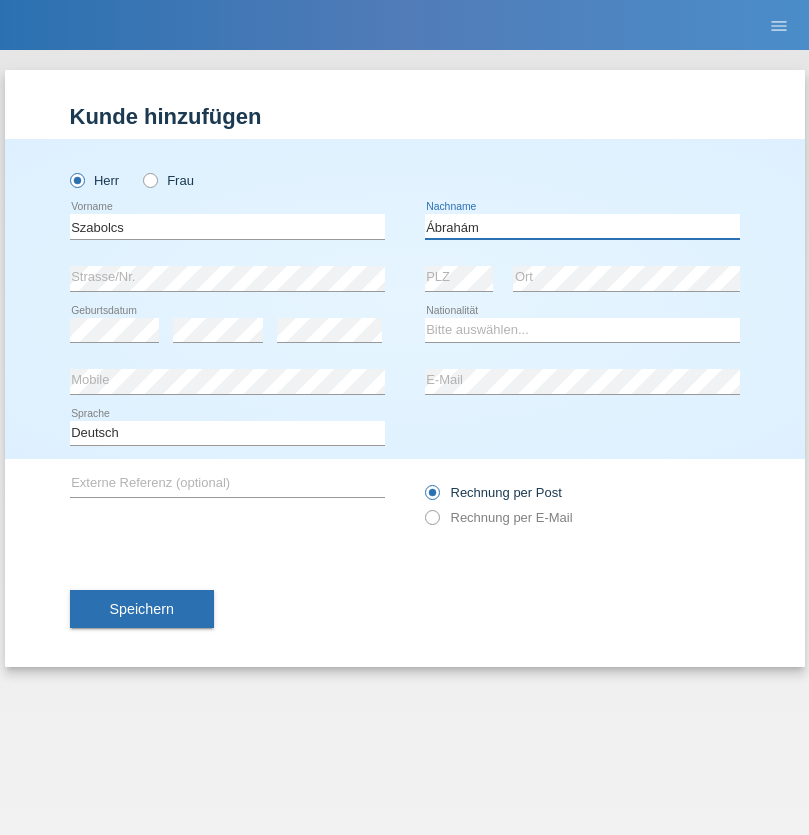 type on "Ábrahám" 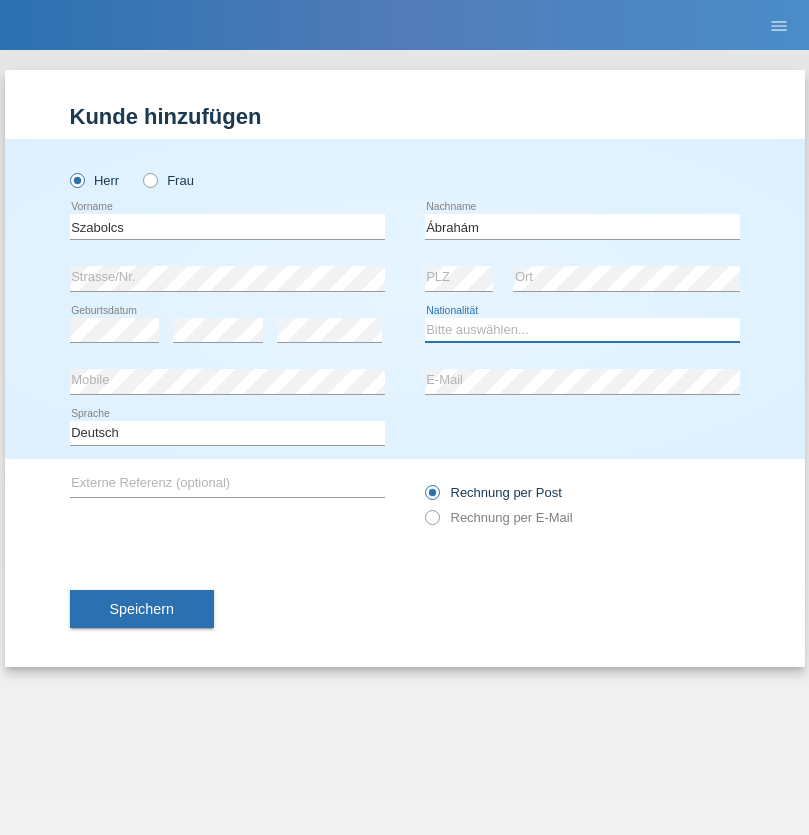select on "HU" 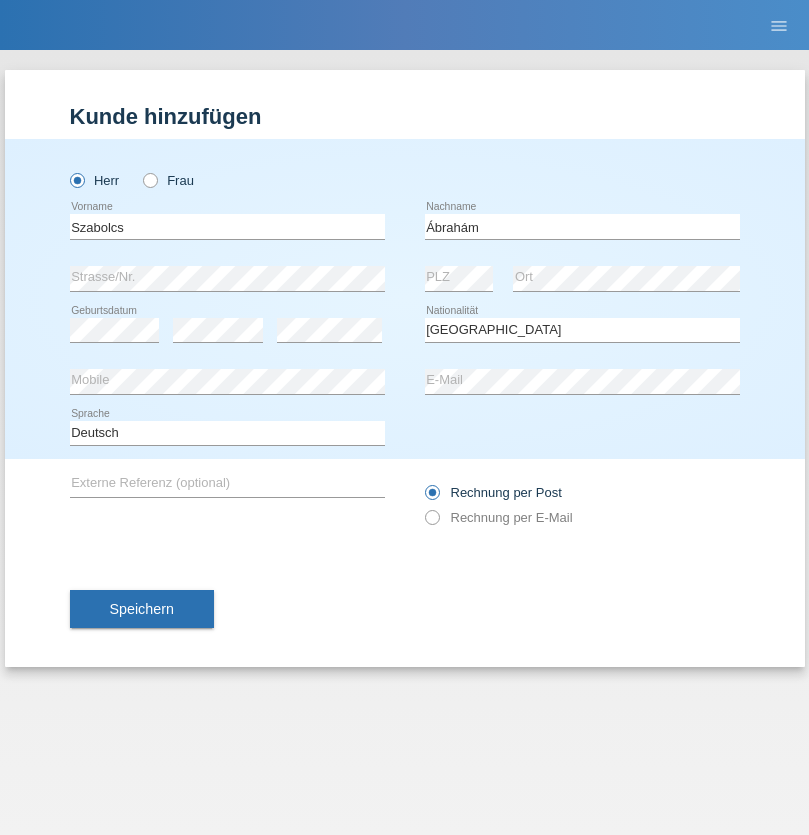 select on "C" 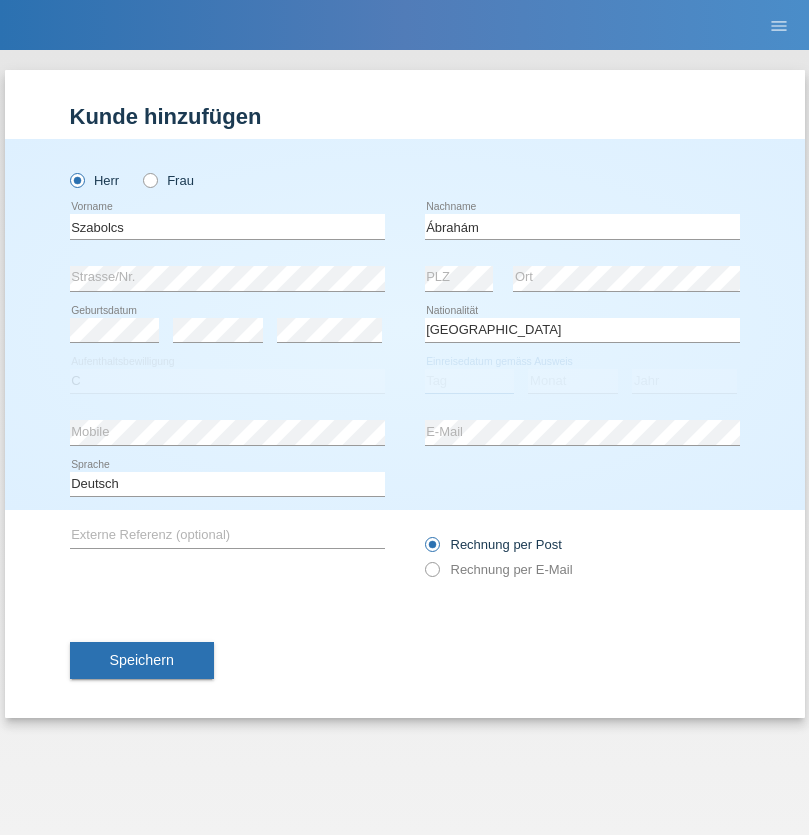 select on "09" 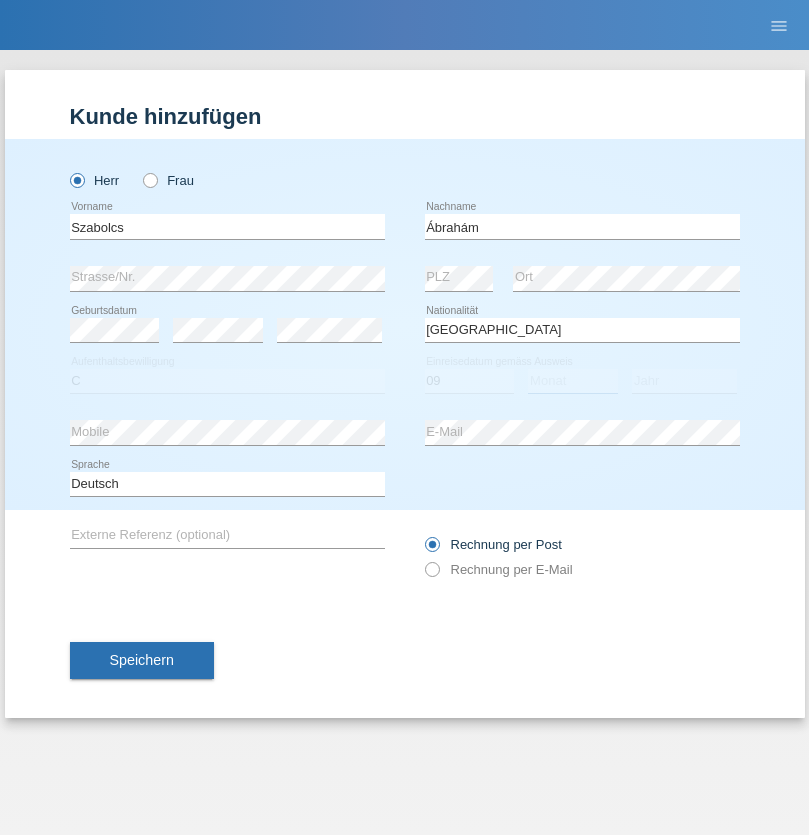 select on "12" 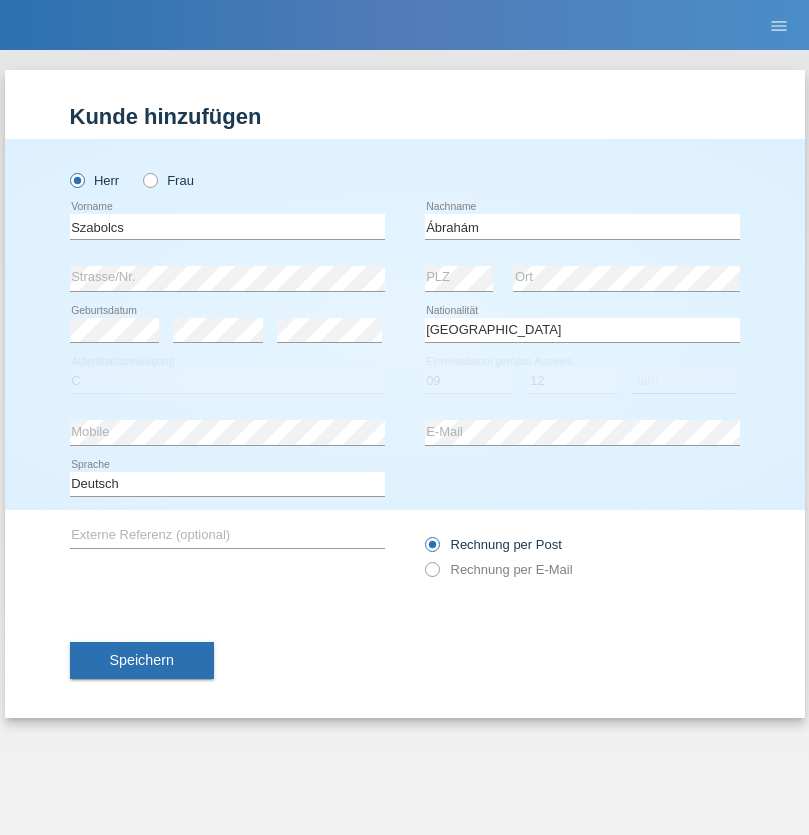 select on "2021" 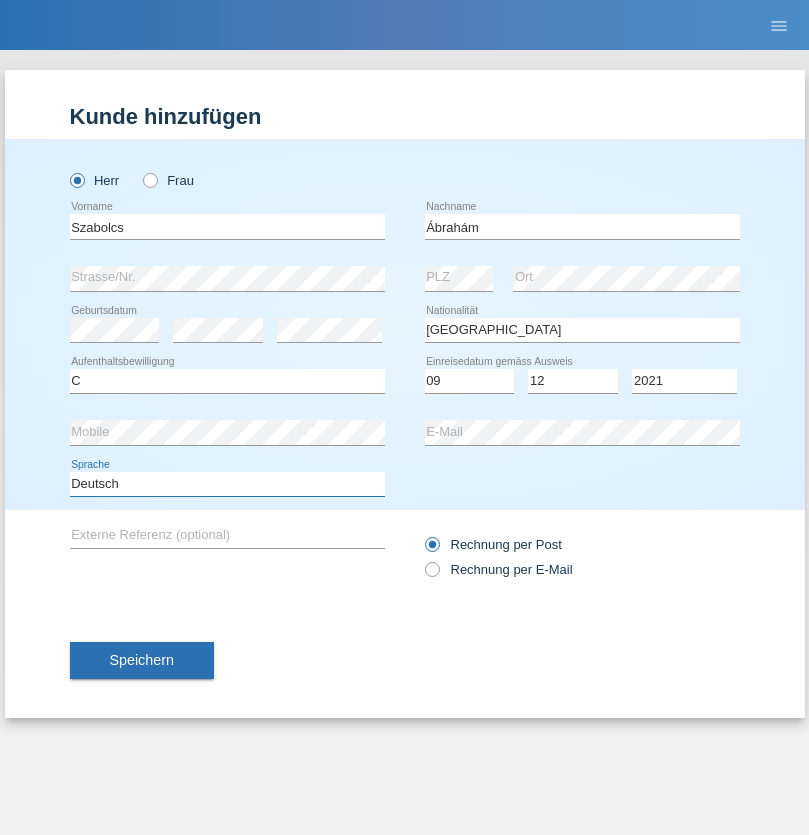 select on "en" 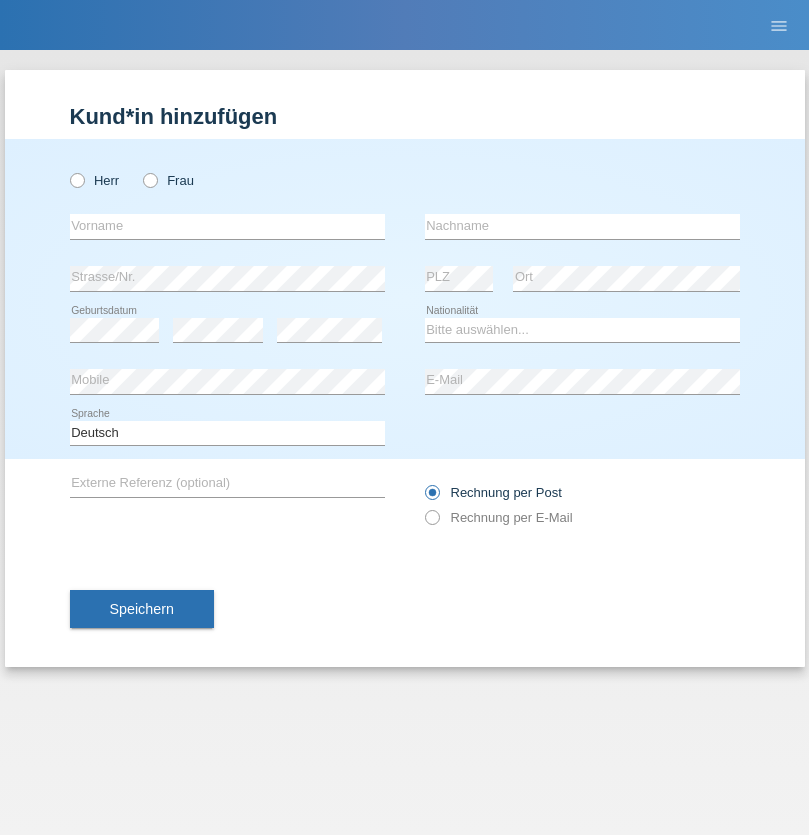scroll, scrollTop: 0, scrollLeft: 0, axis: both 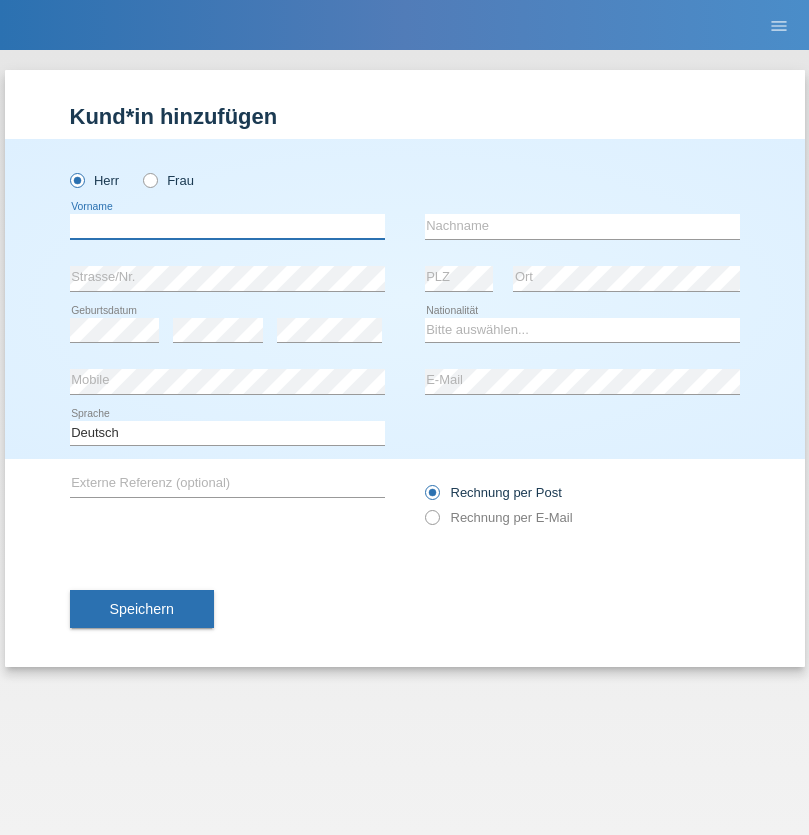 click at bounding box center (227, 226) 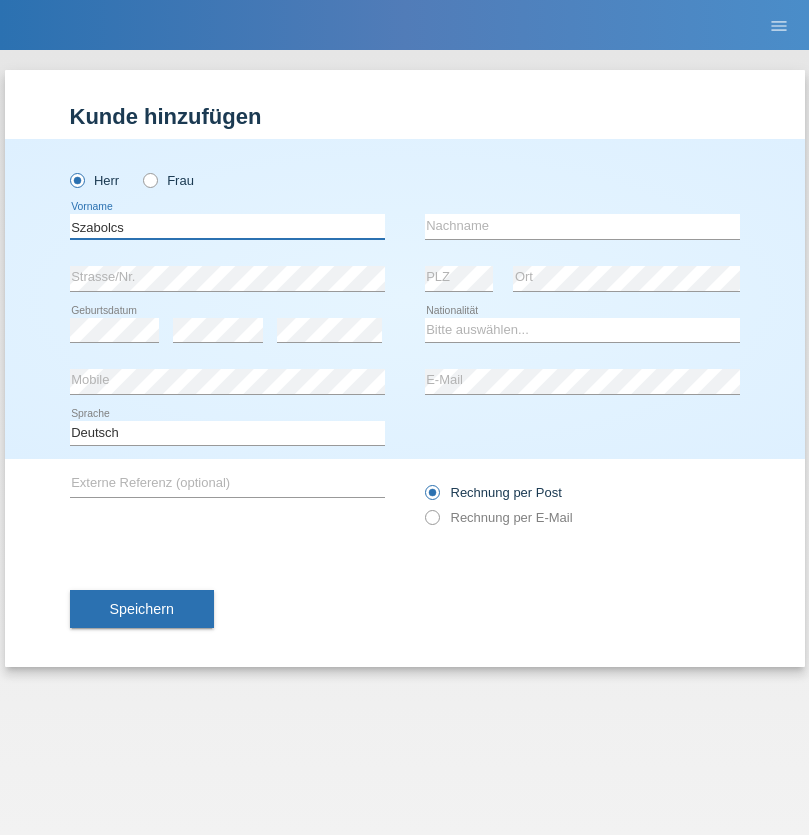 type on "Szabolcs" 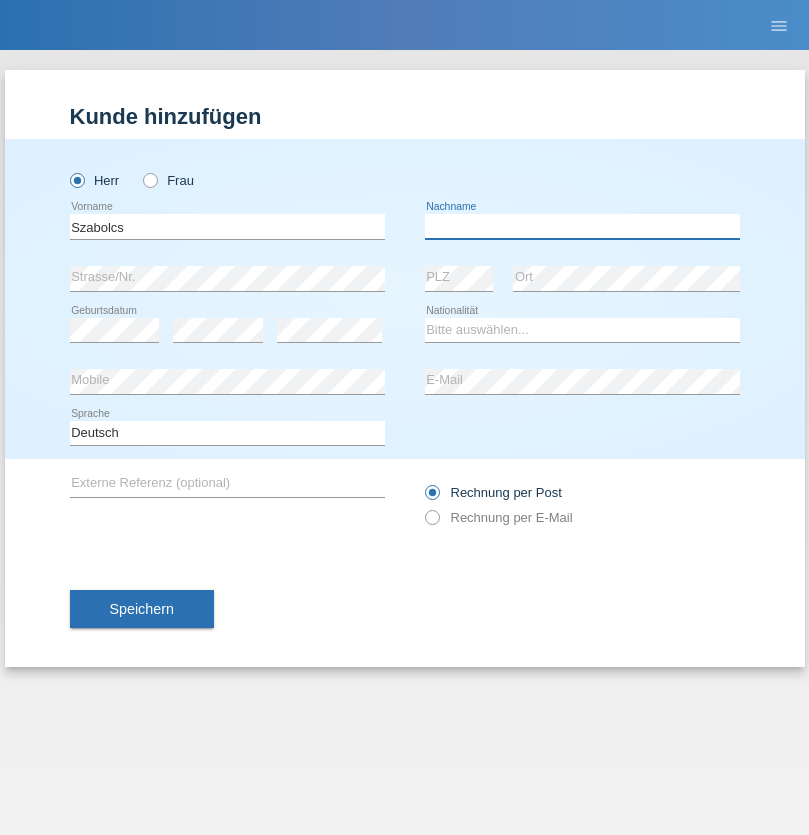 click at bounding box center [582, 226] 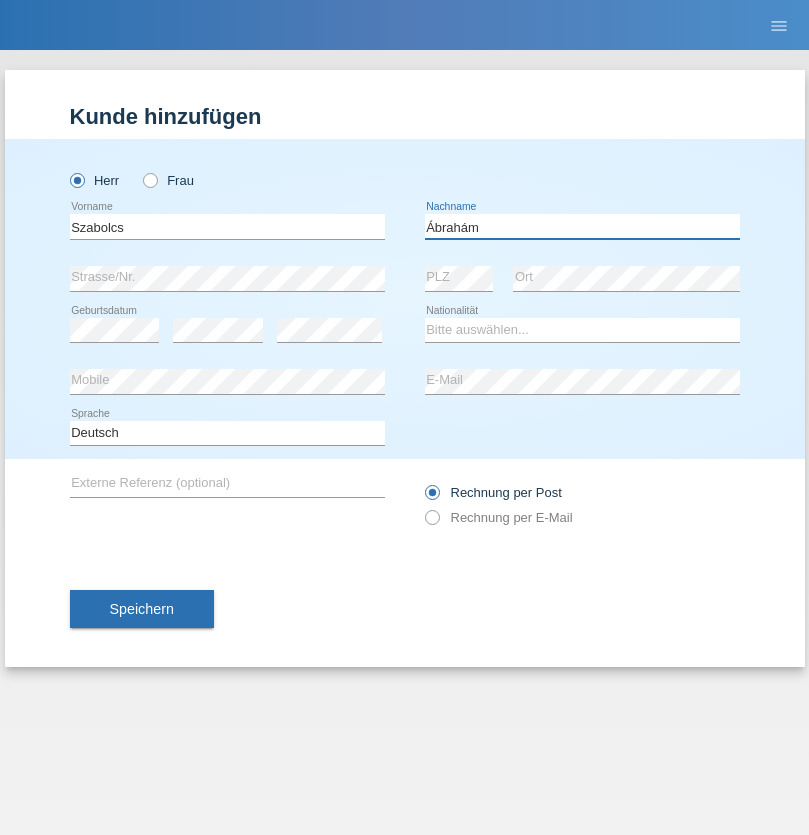 type on "Ábrahám" 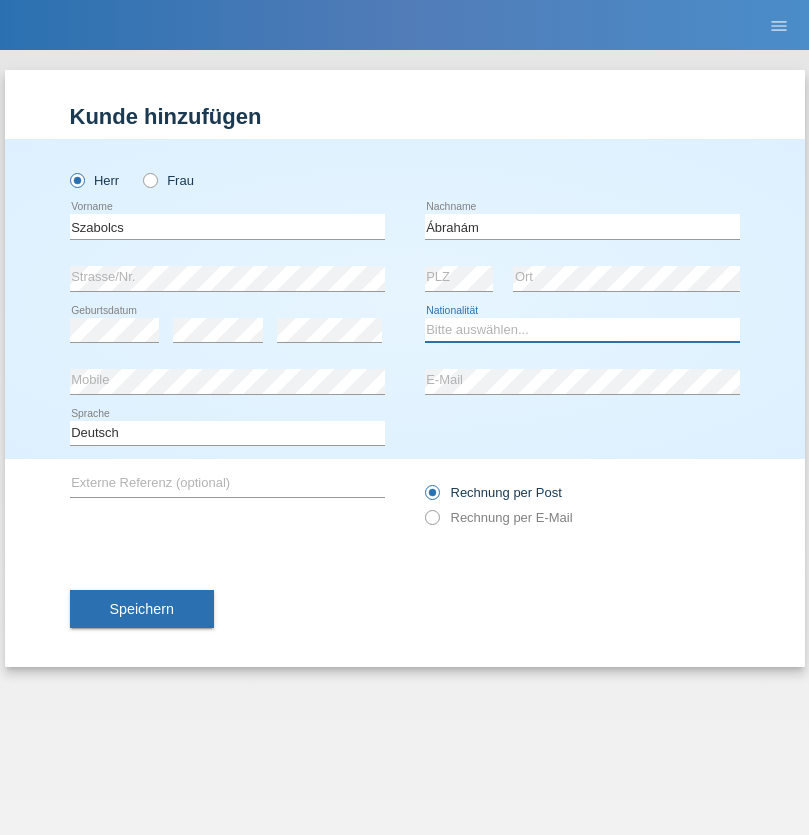 select on "HU" 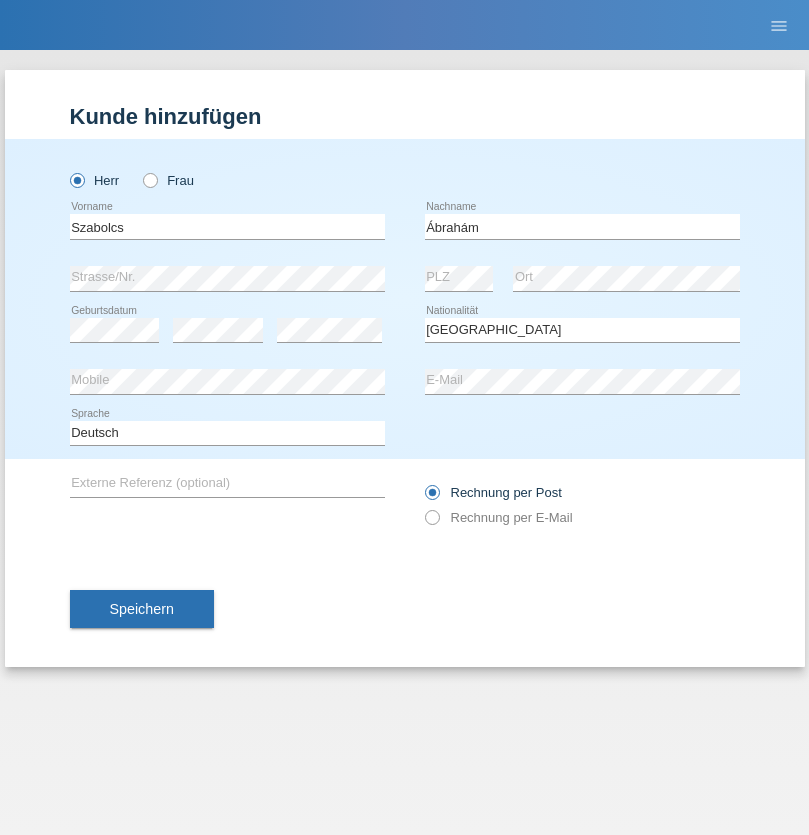 select on "C" 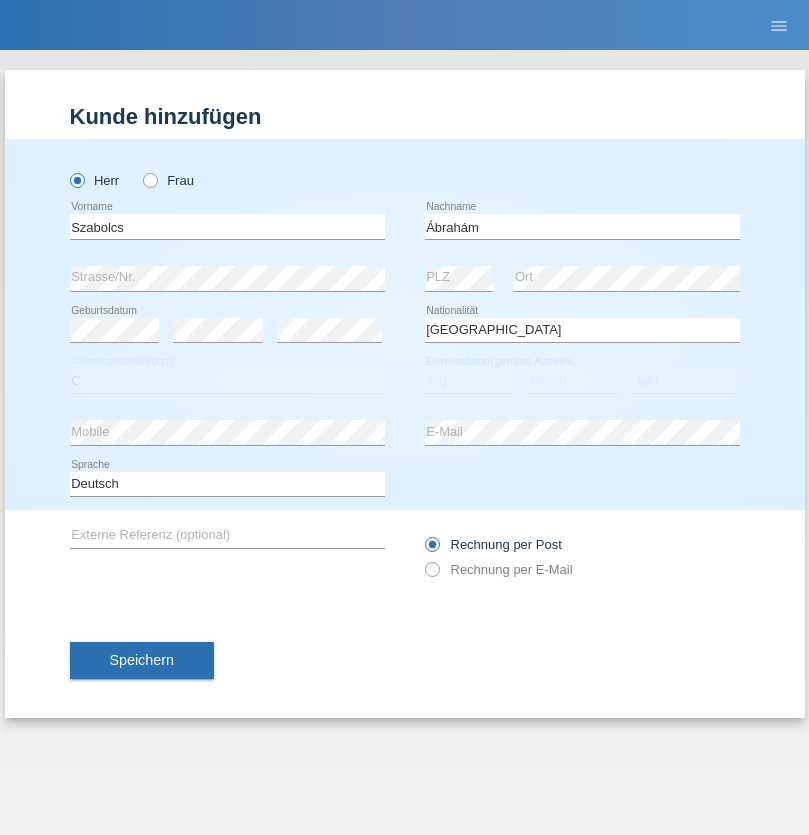select on "09" 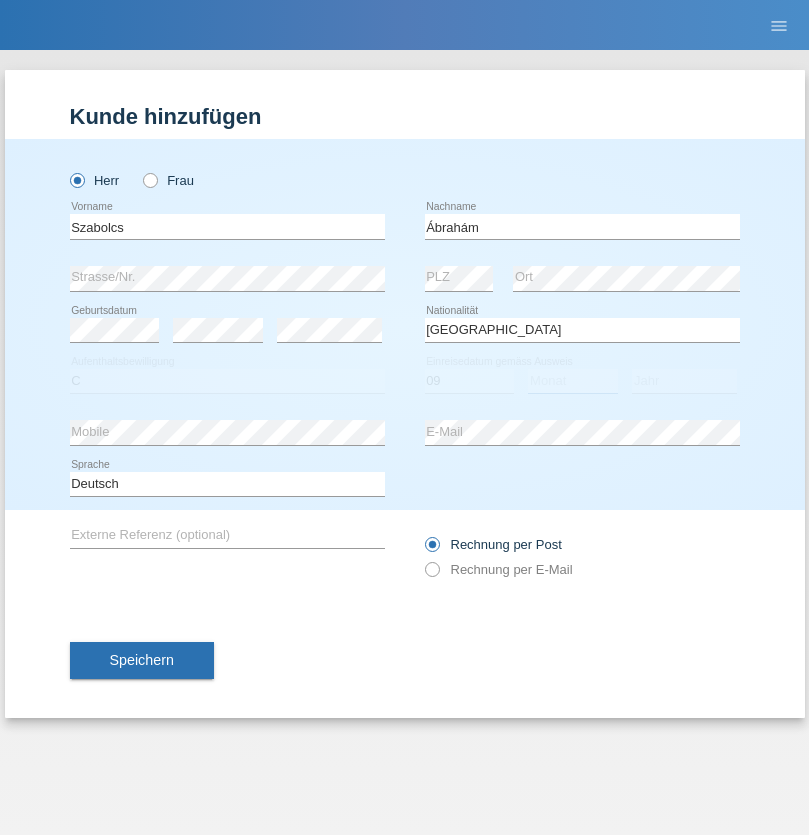 select on "12" 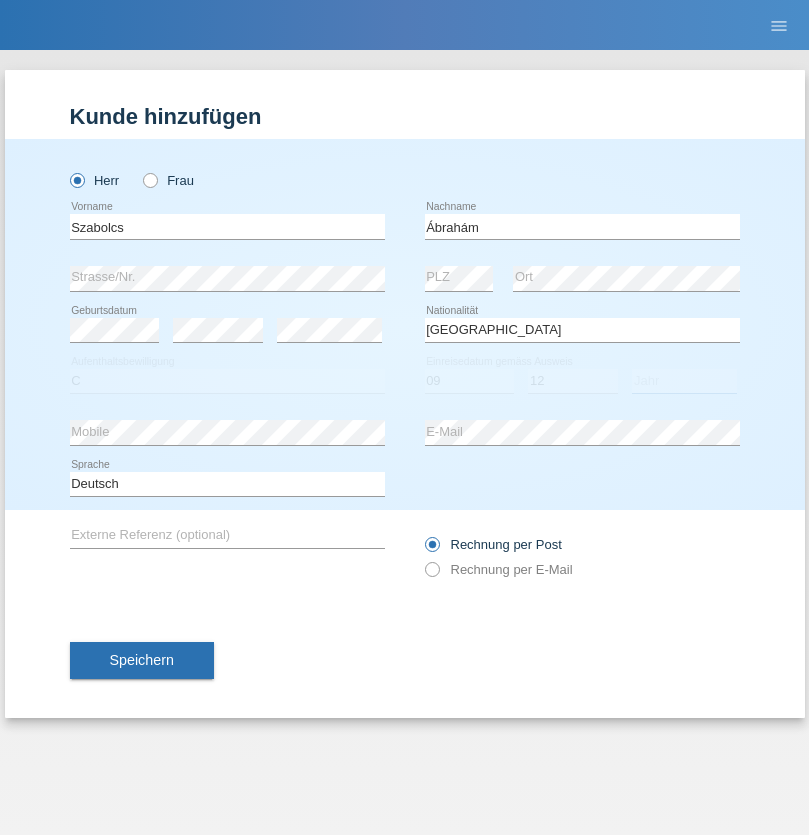 select on "2021" 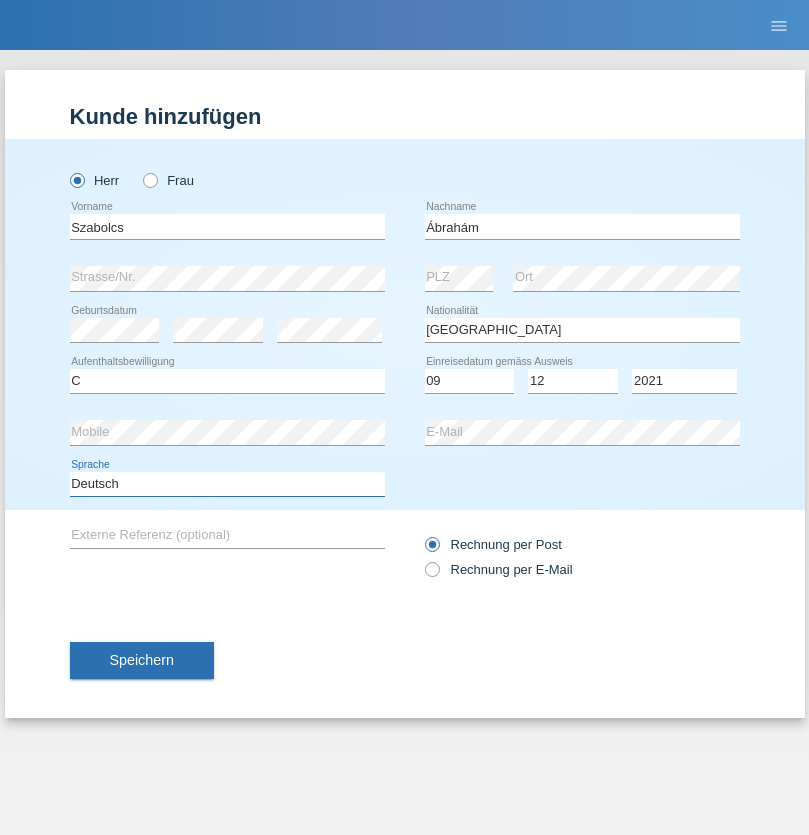 select on "en" 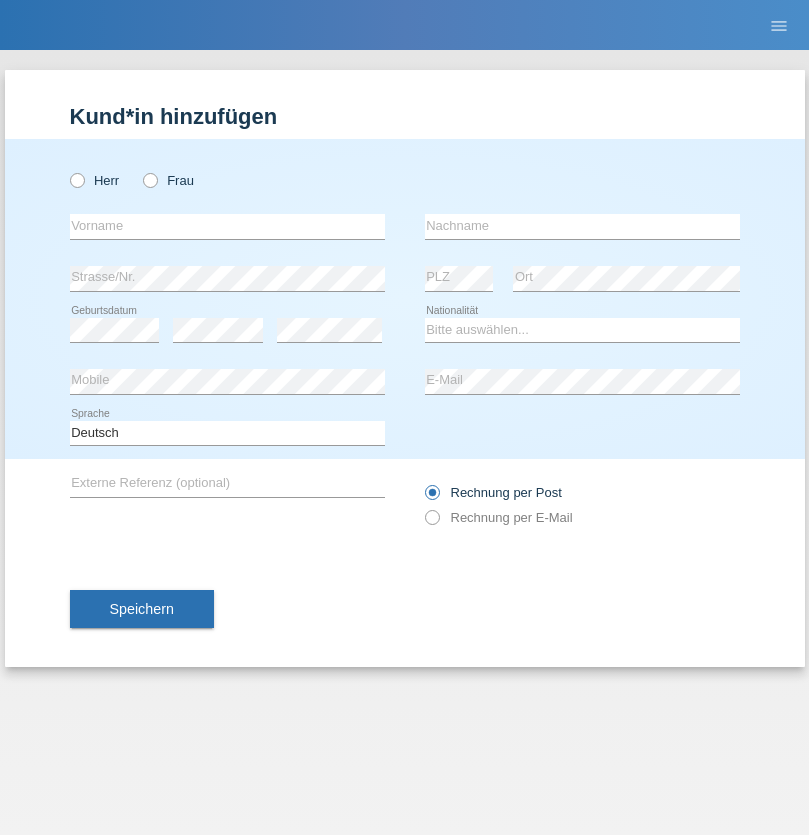 scroll, scrollTop: 0, scrollLeft: 0, axis: both 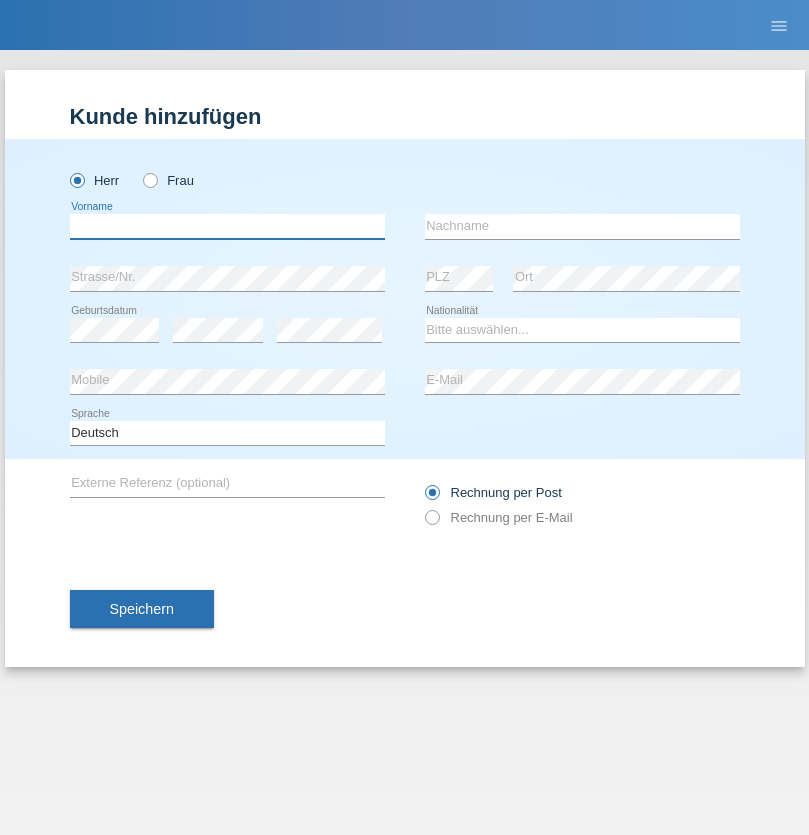 click at bounding box center [227, 226] 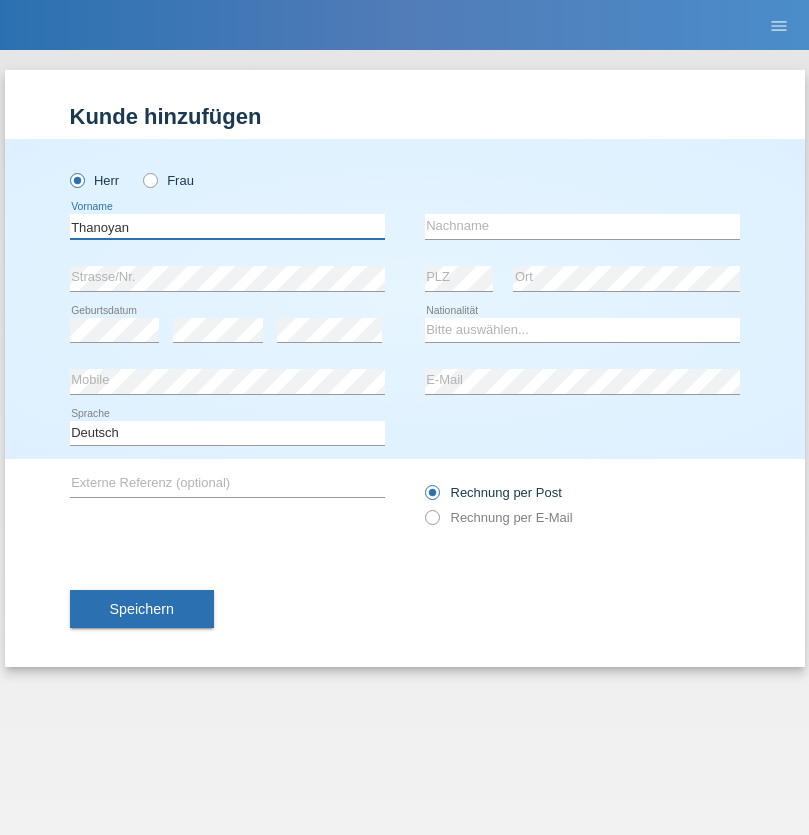 type on "Thanoyan" 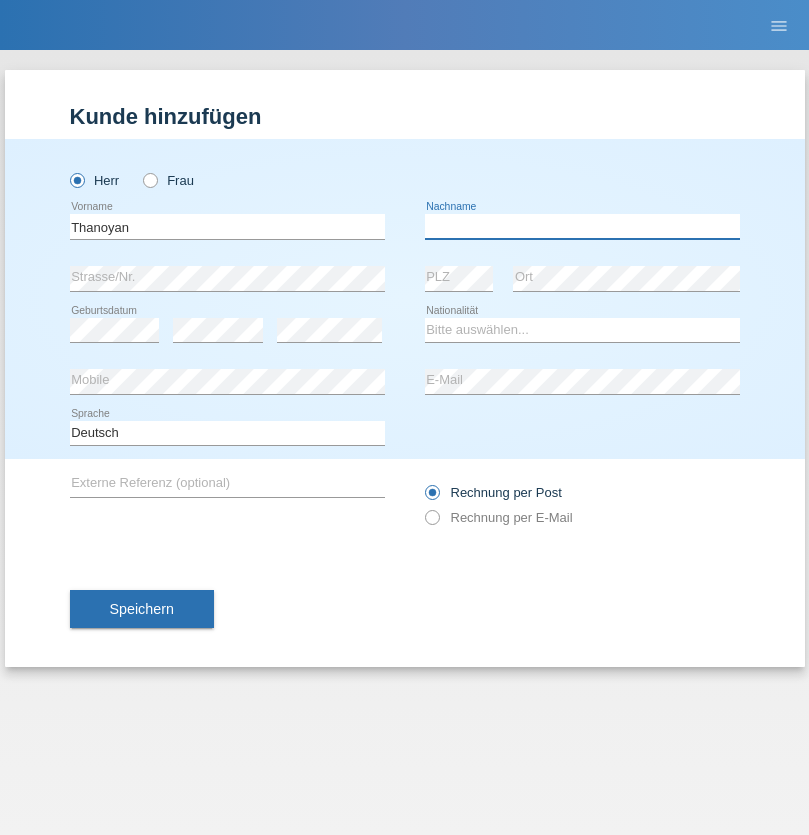 click at bounding box center (582, 226) 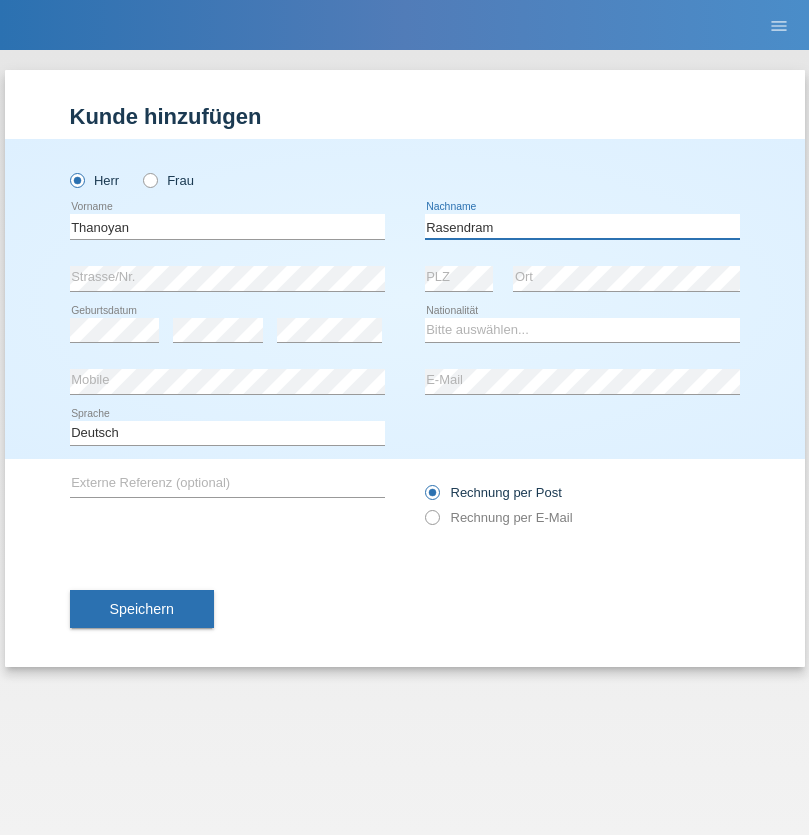 type on "Rasendram" 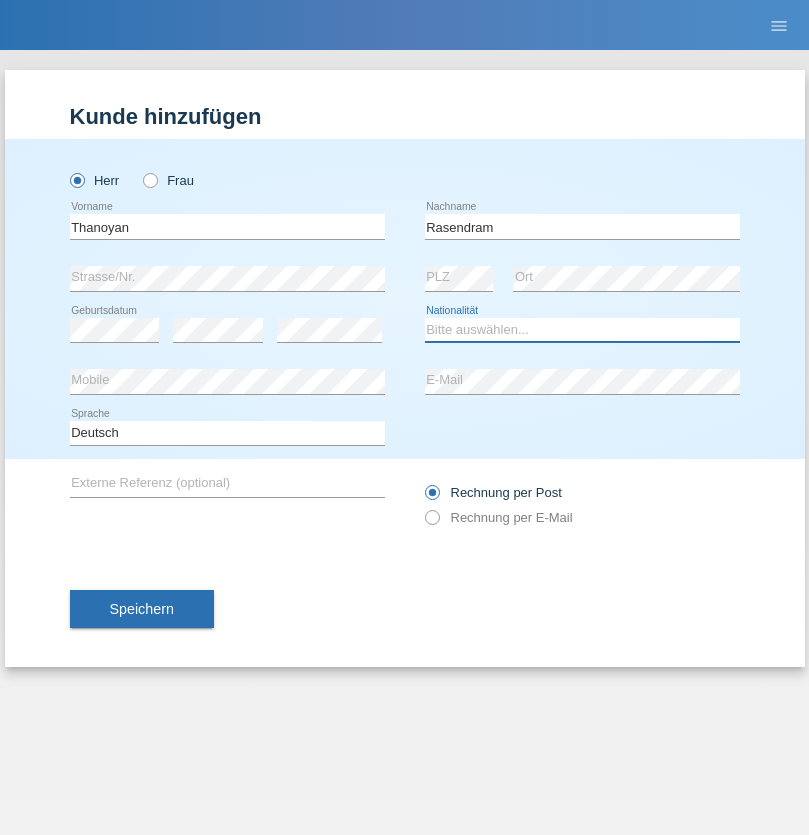 select on "LK" 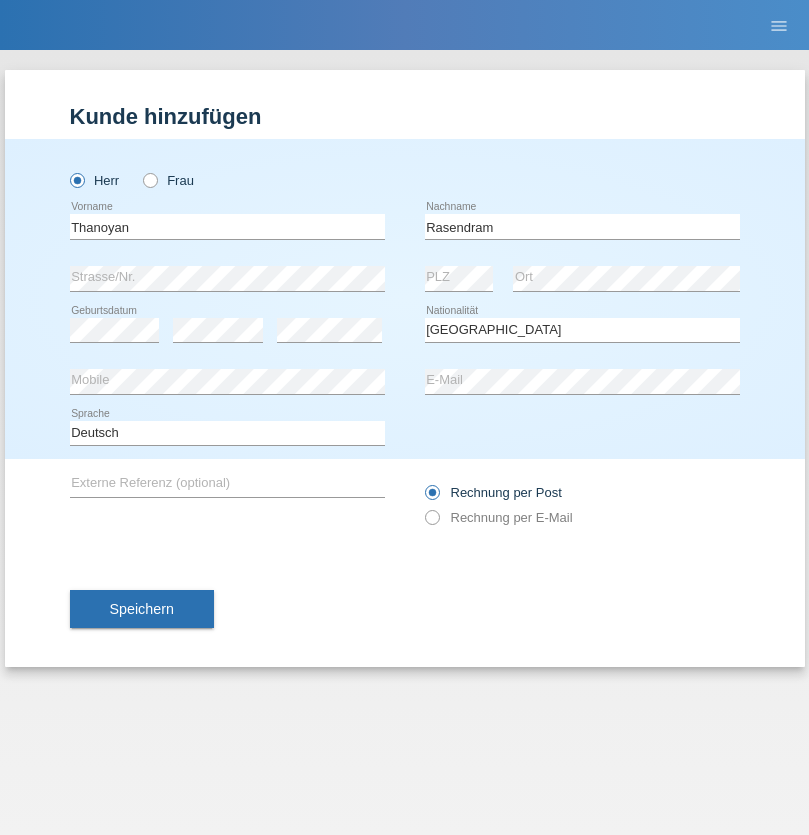 select on "C" 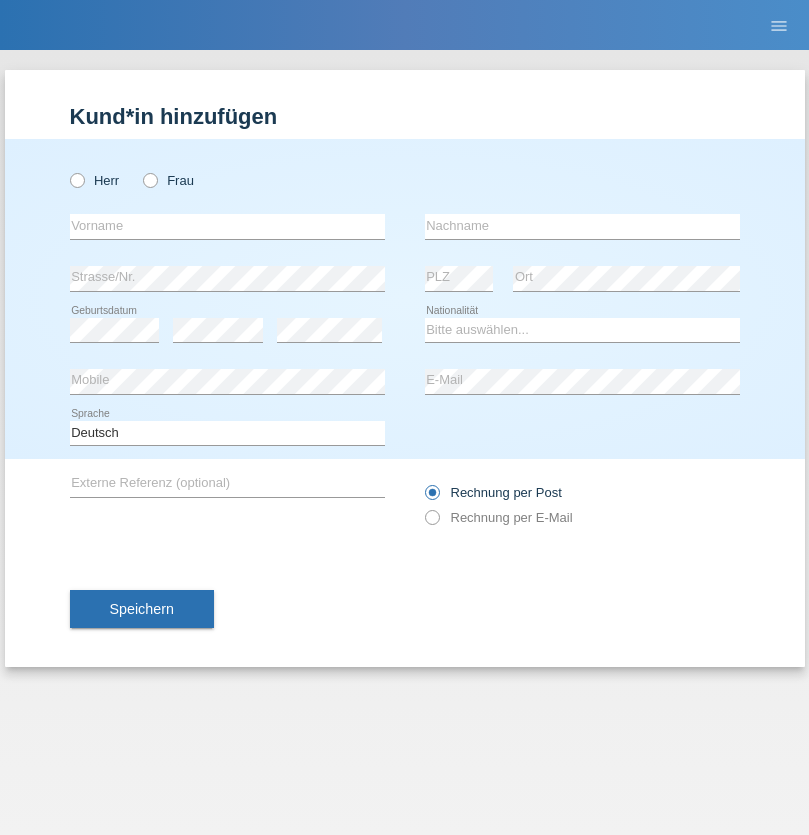 scroll, scrollTop: 0, scrollLeft: 0, axis: both 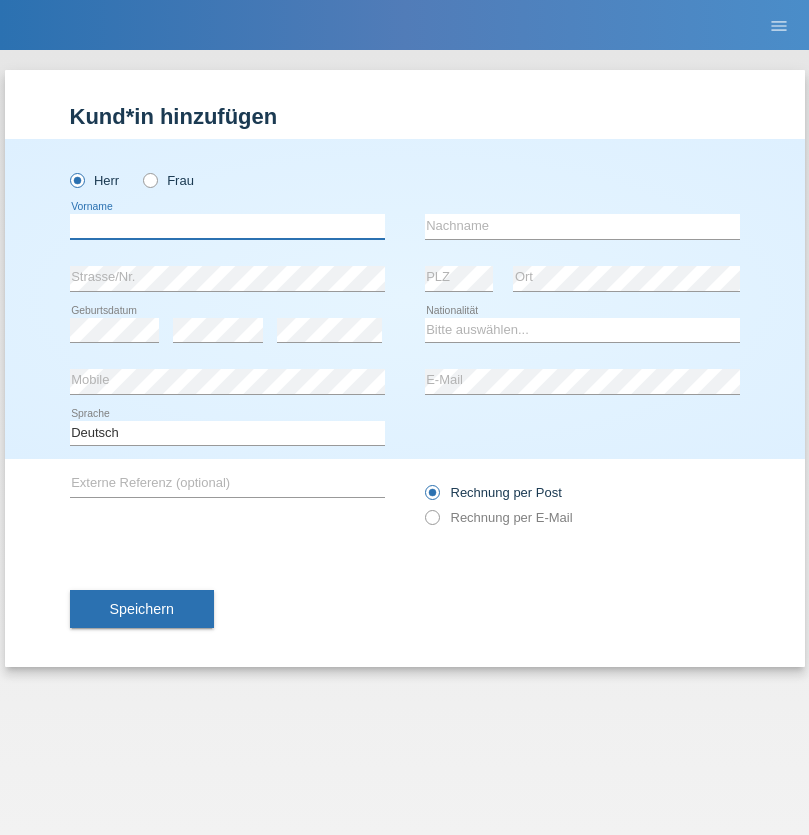 click at bounding box center [227, 226] 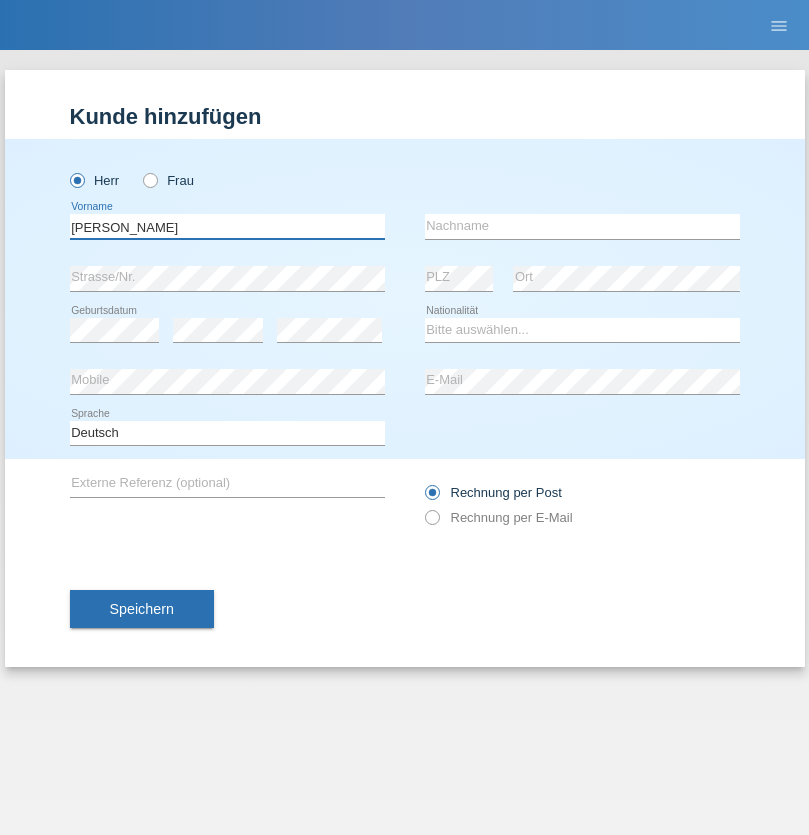 type on "[PERSON_NAME]" 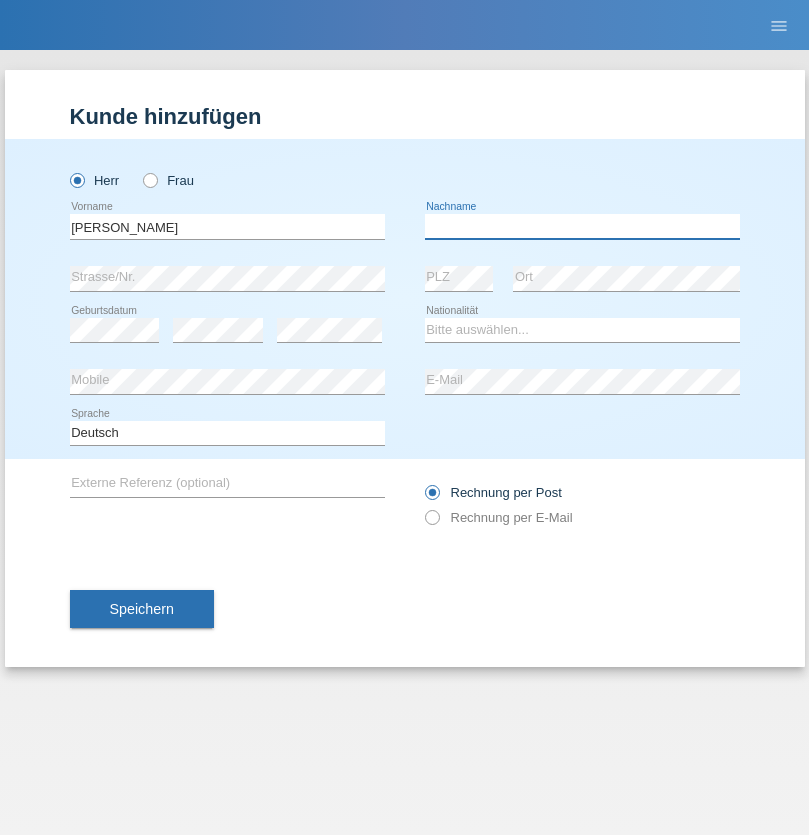 click at bounding box center [582, 226] 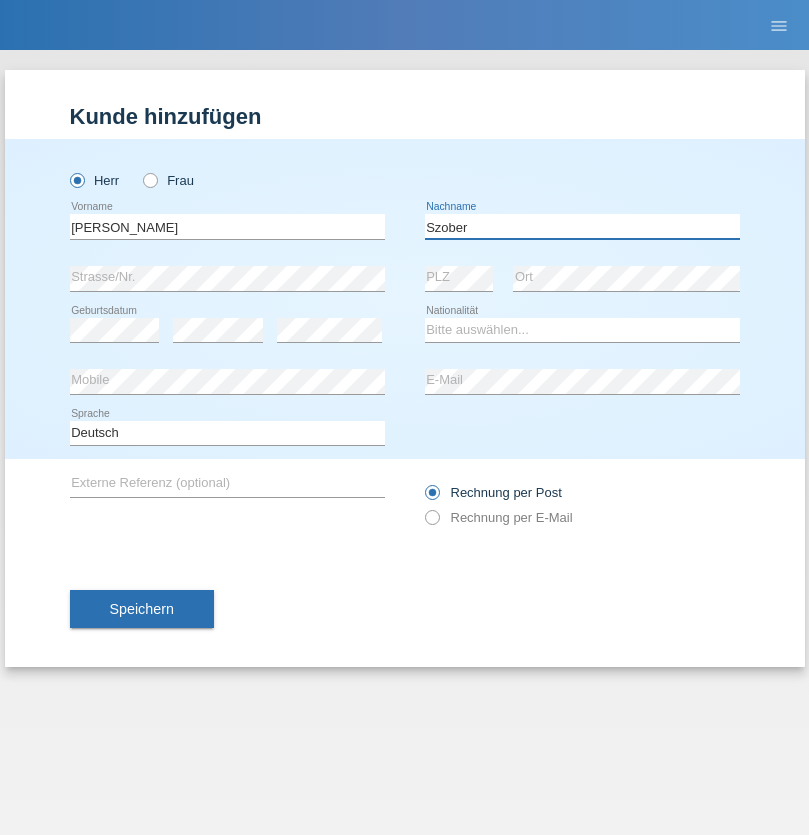 type on "Szober" 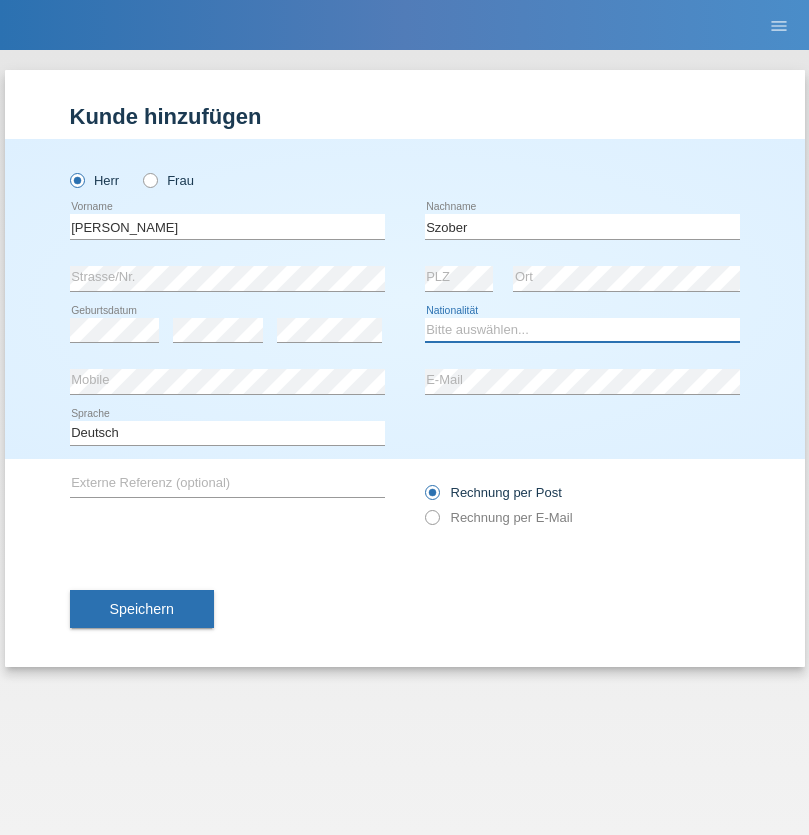 select on "PL" 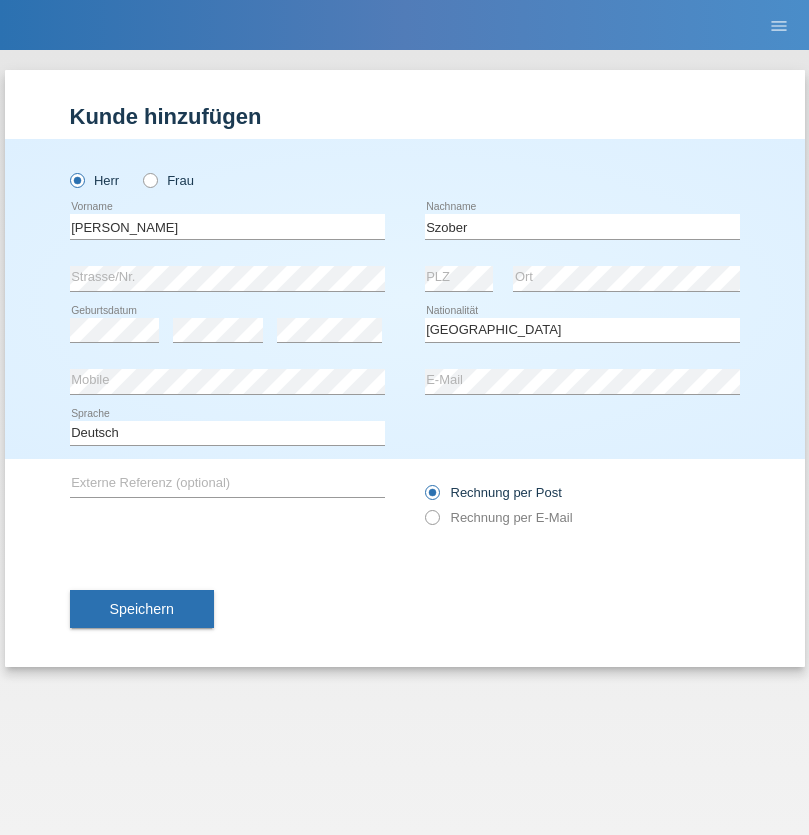 select on "C" 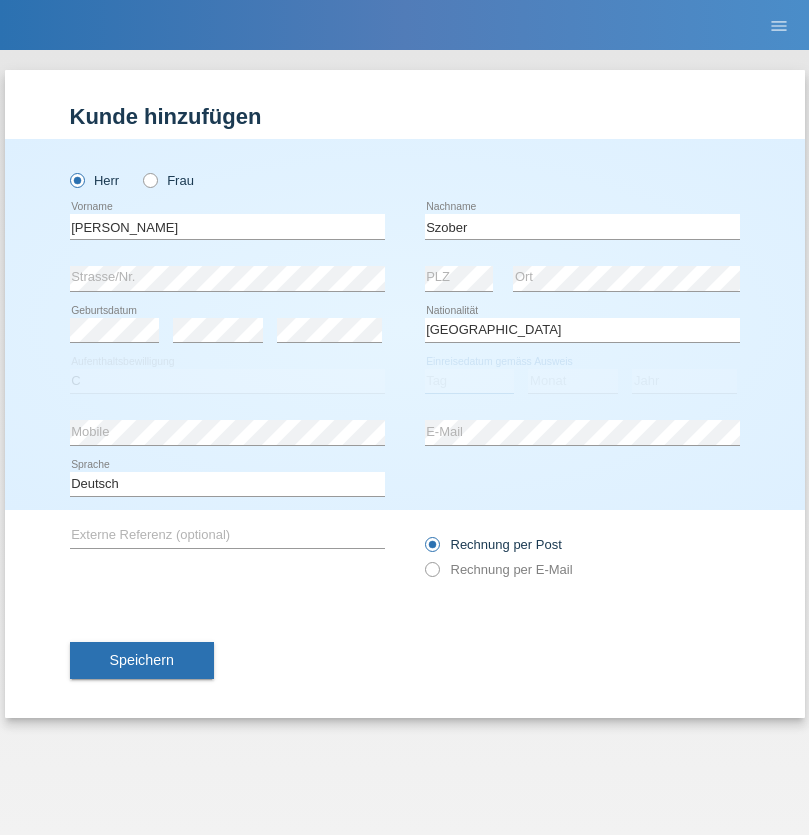 select on "01" 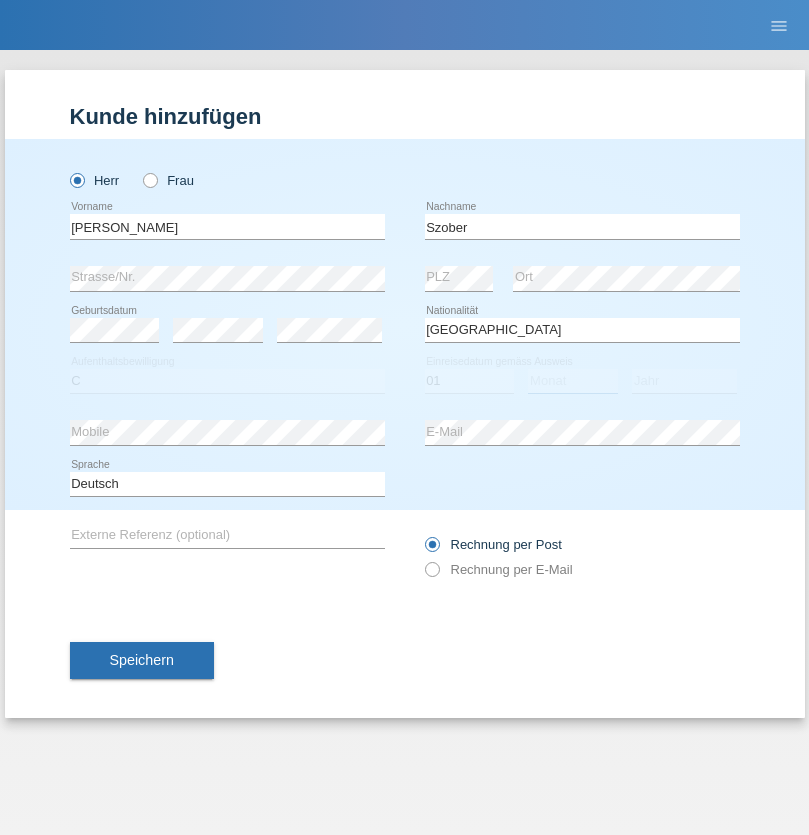 select on "05" 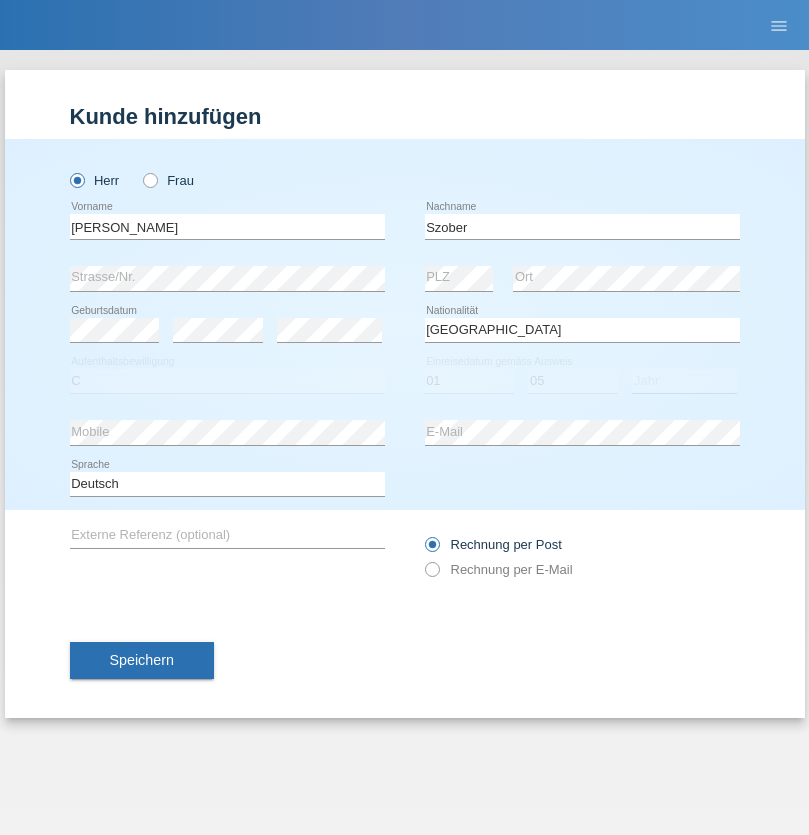 select on "2021" 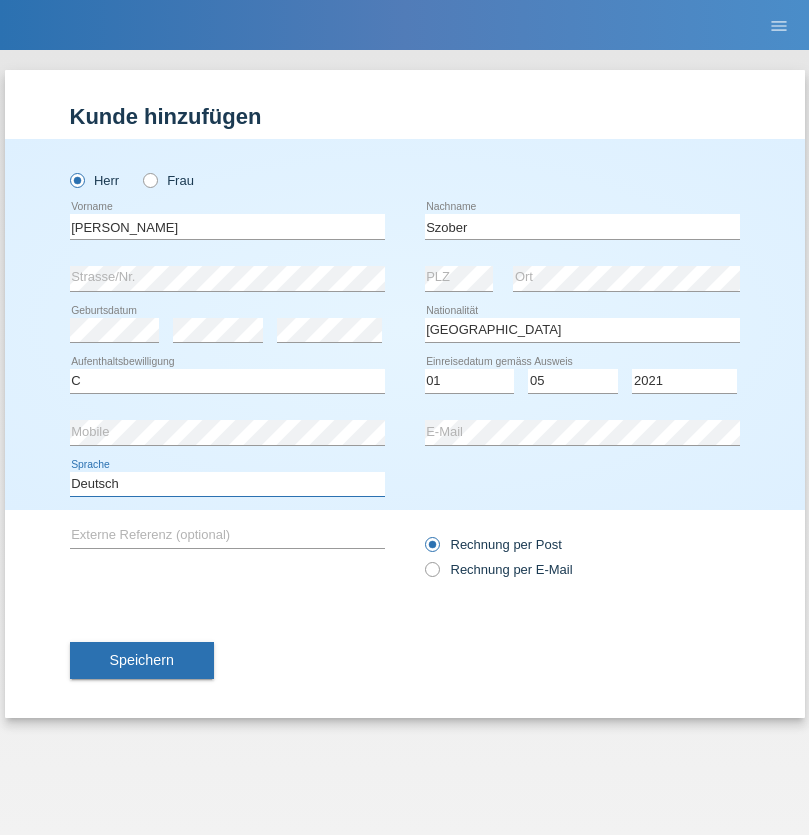 select on "en" 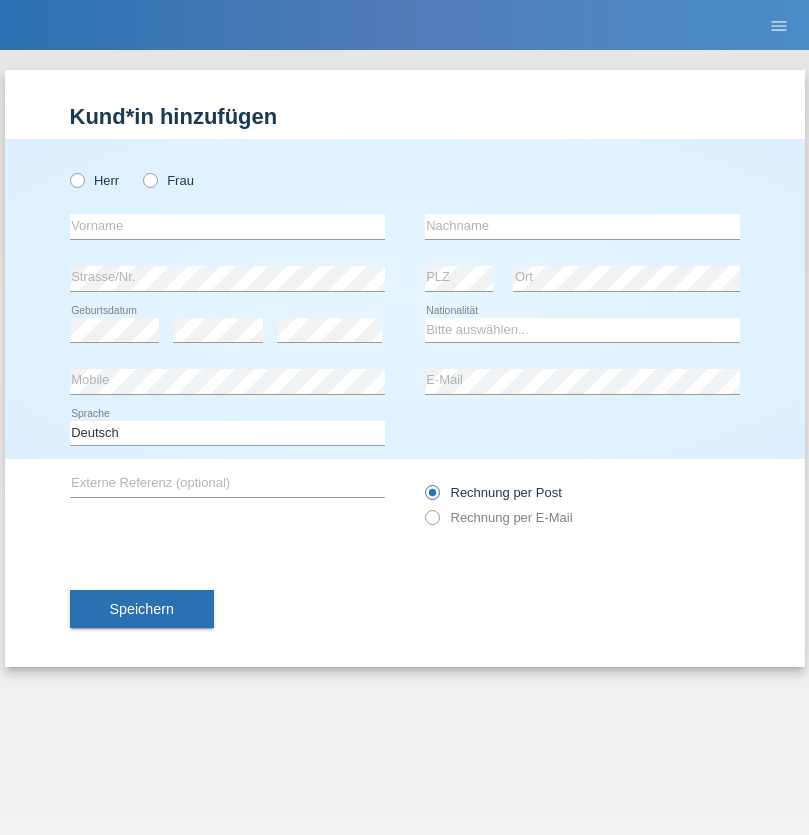 scroll, scrollTop: 0, scrollLeft: 0, axis: both 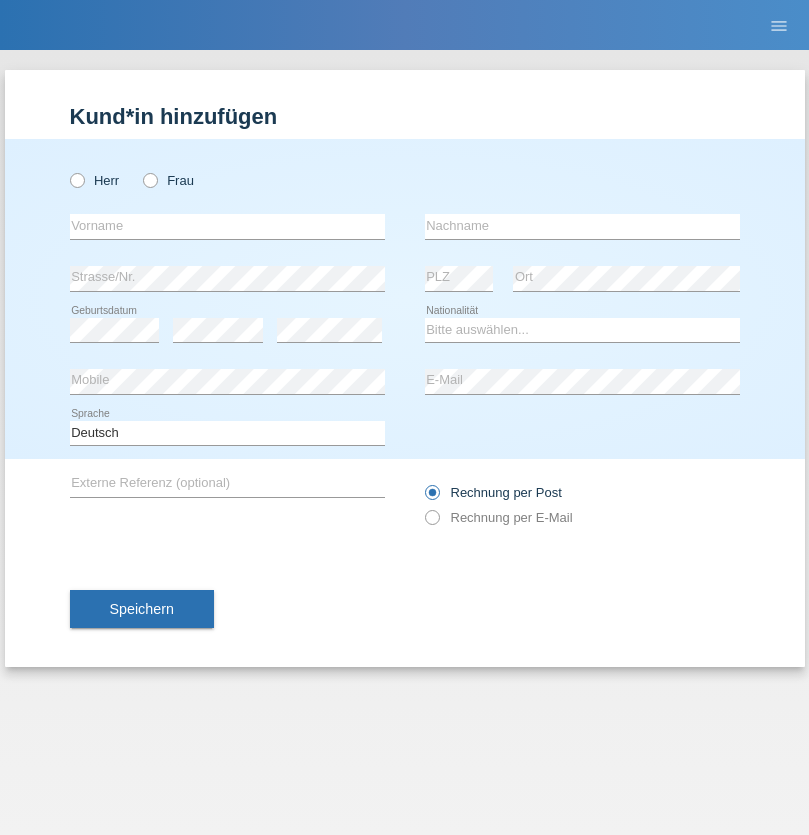 radio on "true" 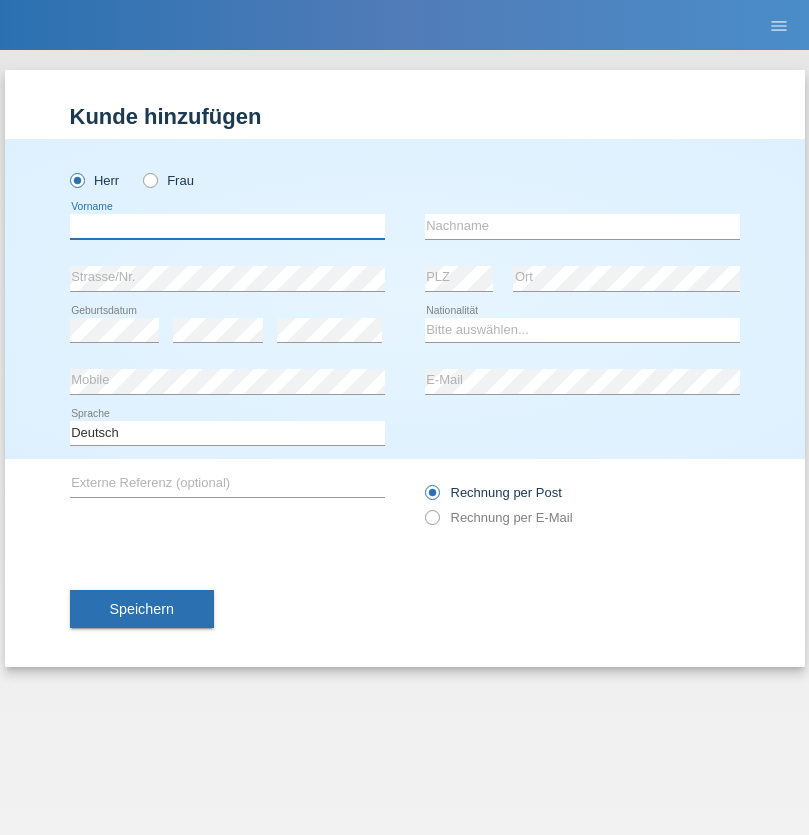 click at bounding box center (227, 226) 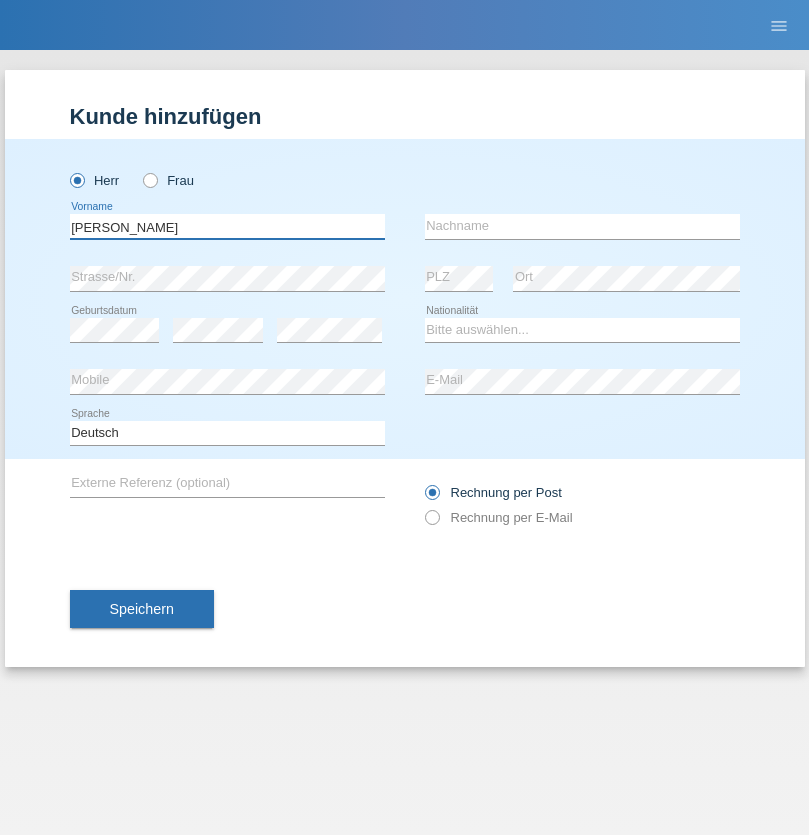 type on "[PERSON_NAME]" 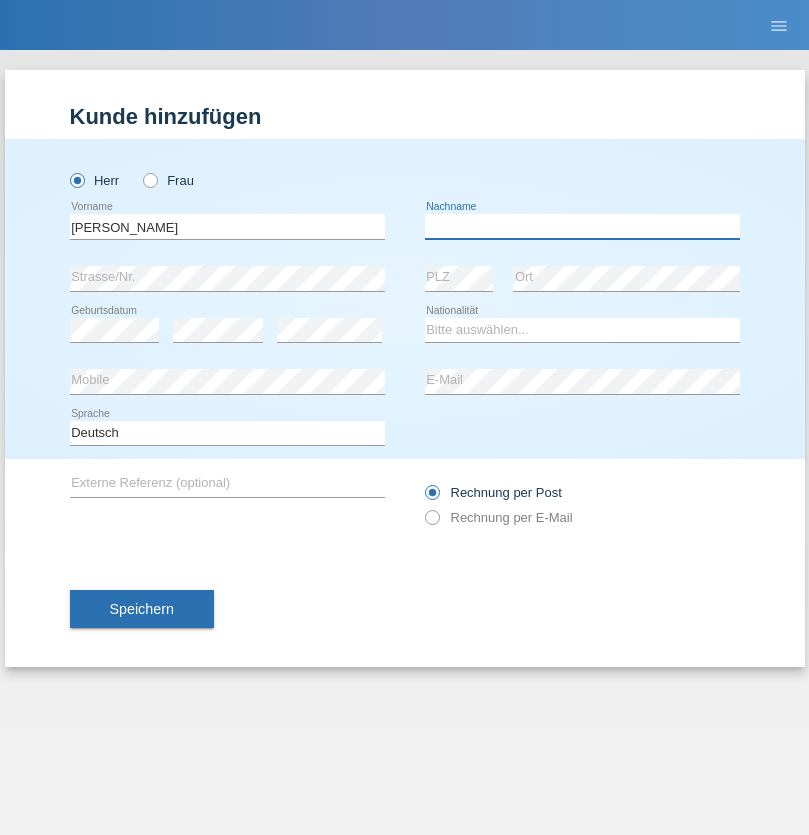 click at bounding box center (582, 226) 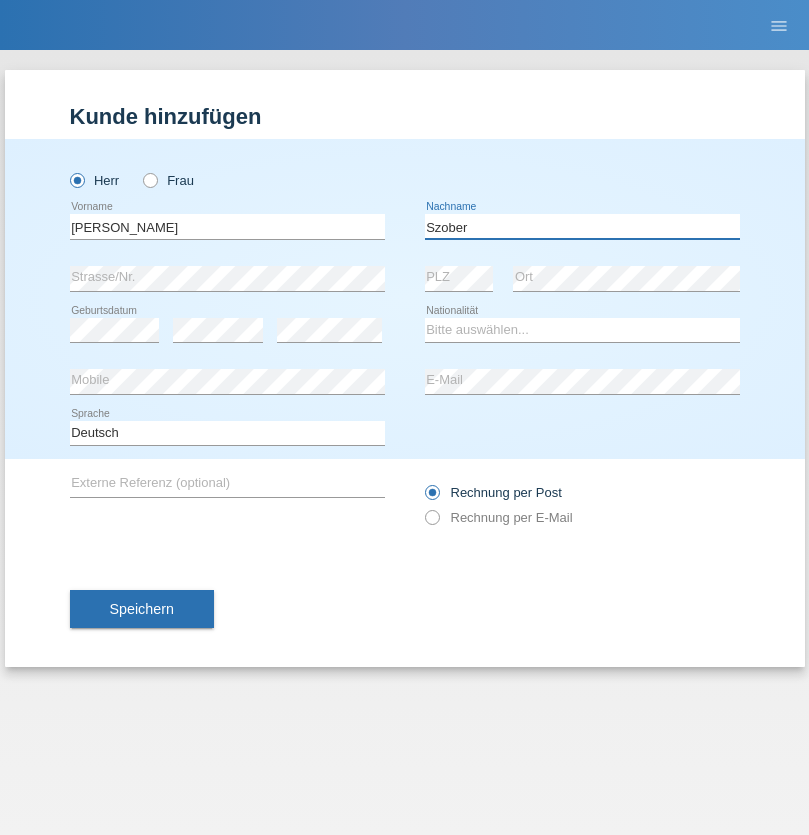 type on "Szober" 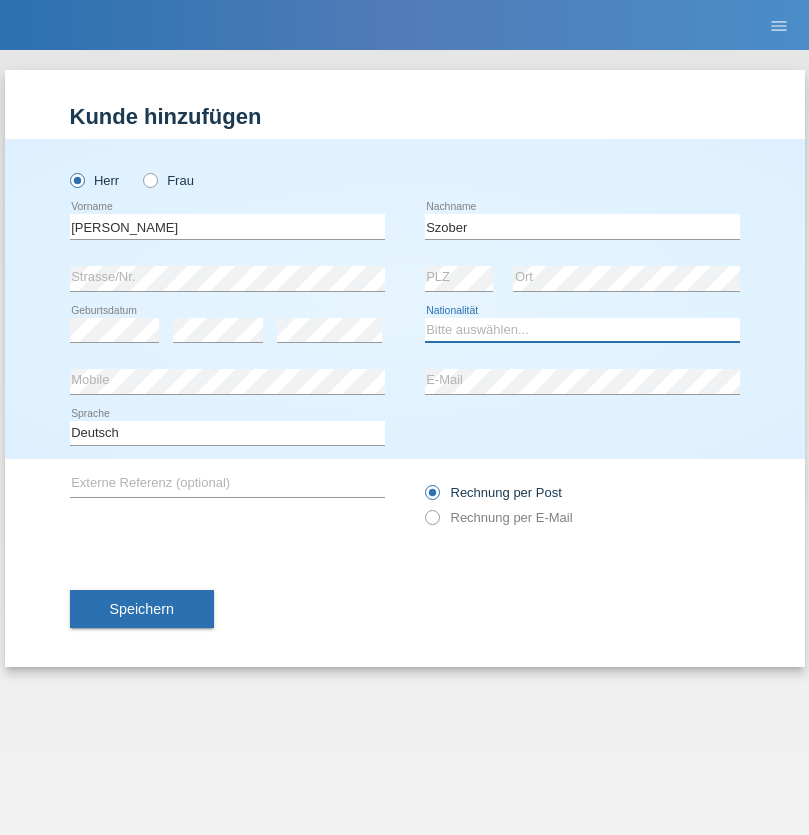 select on "PL" 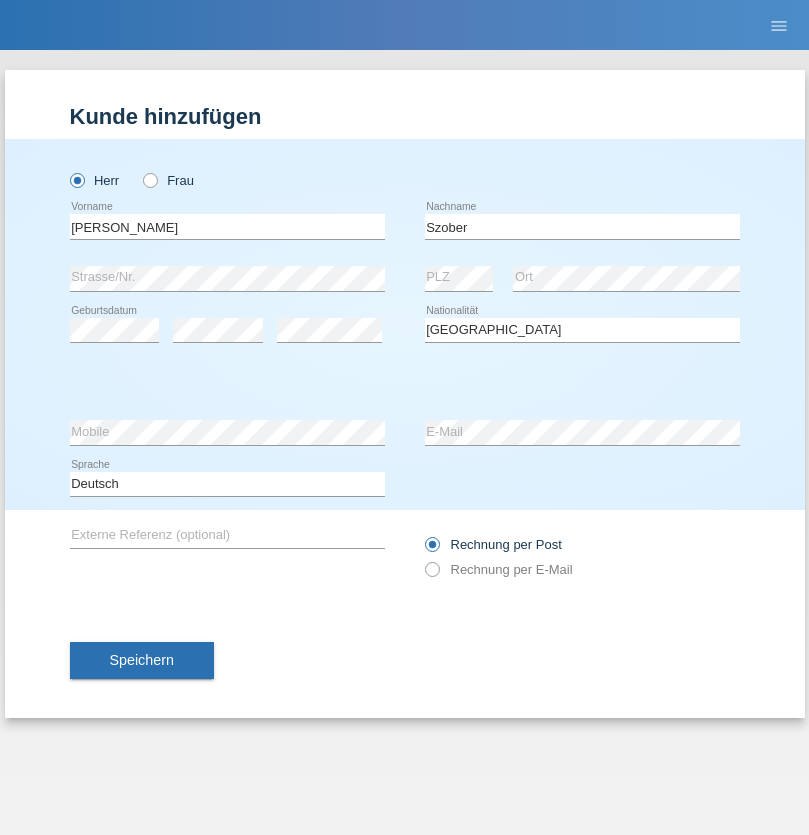 select on "C" 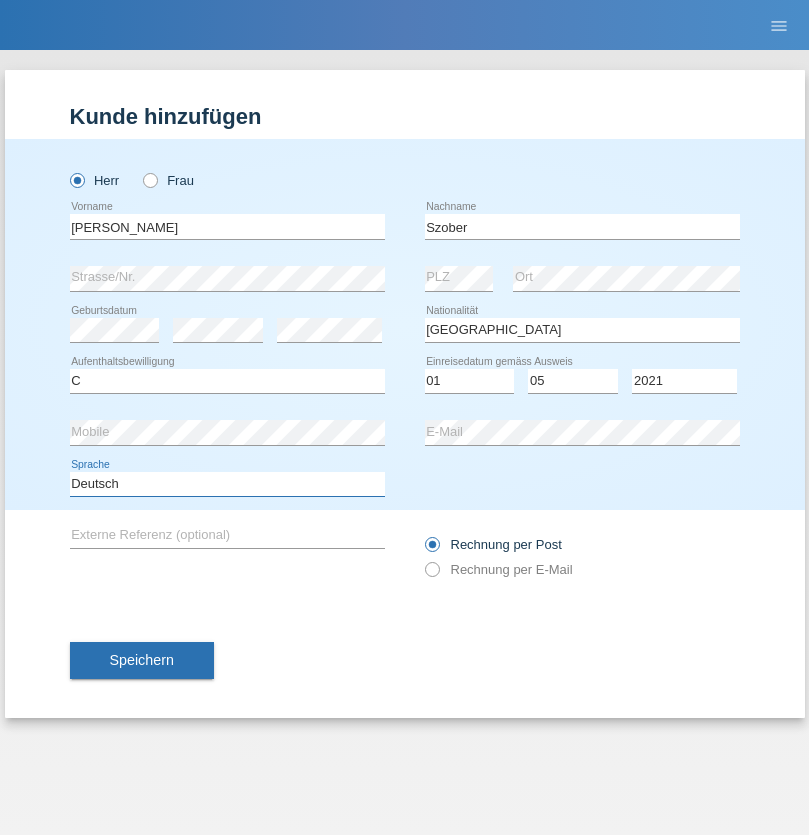 select on "en" 